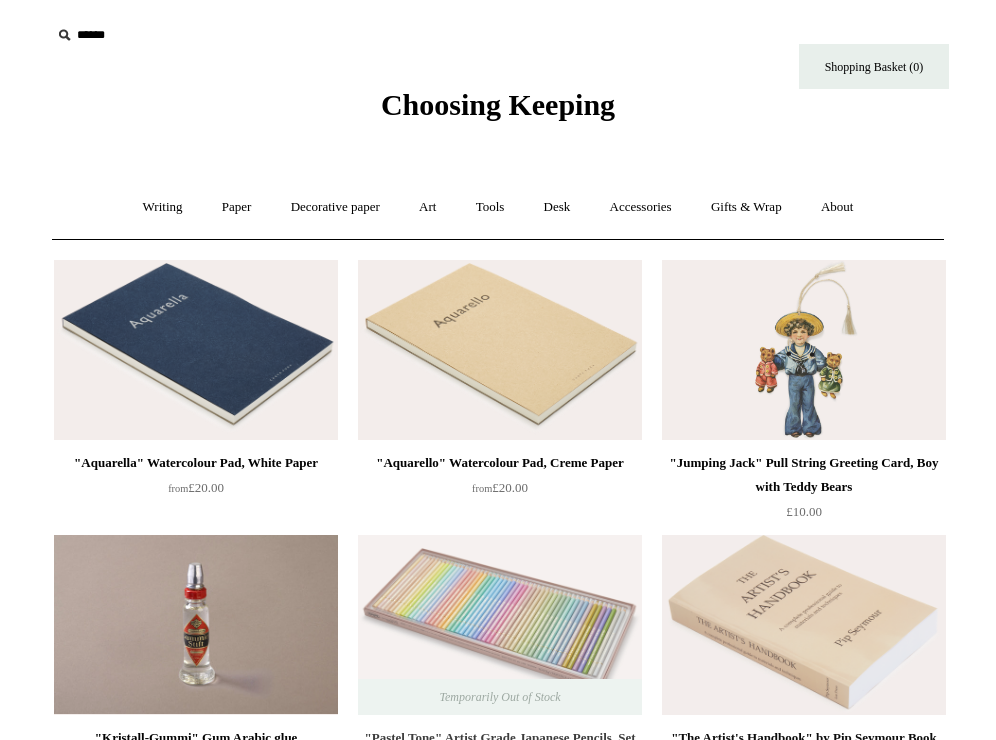 scroll, scrollTop: 0, scrollLeft: 0, axis: both 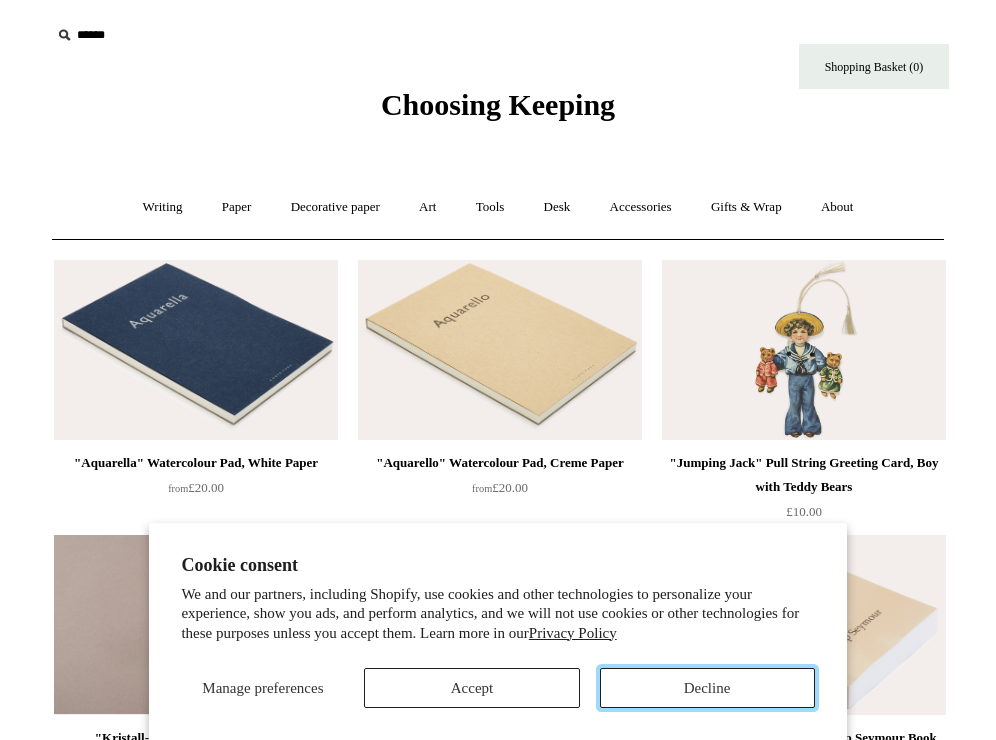 click on "Decline" at bounding box center (707, 688) 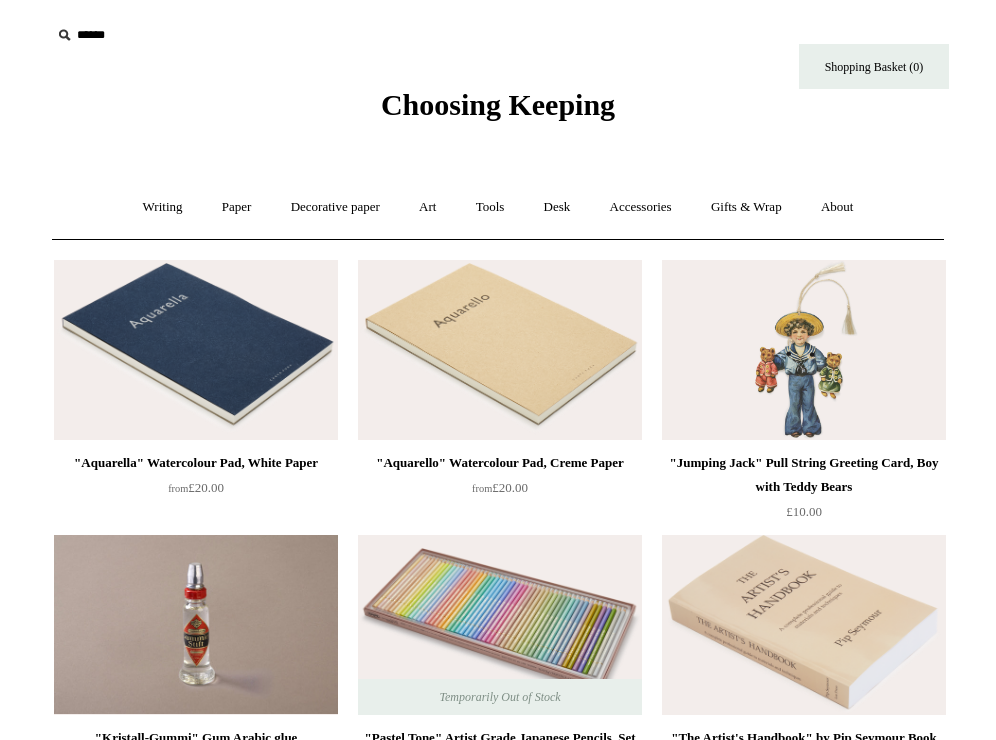click on ""Jumping Jack" Pull String Greeting Card, Boy with Teddy Bears" at bounding box center (804, 475) 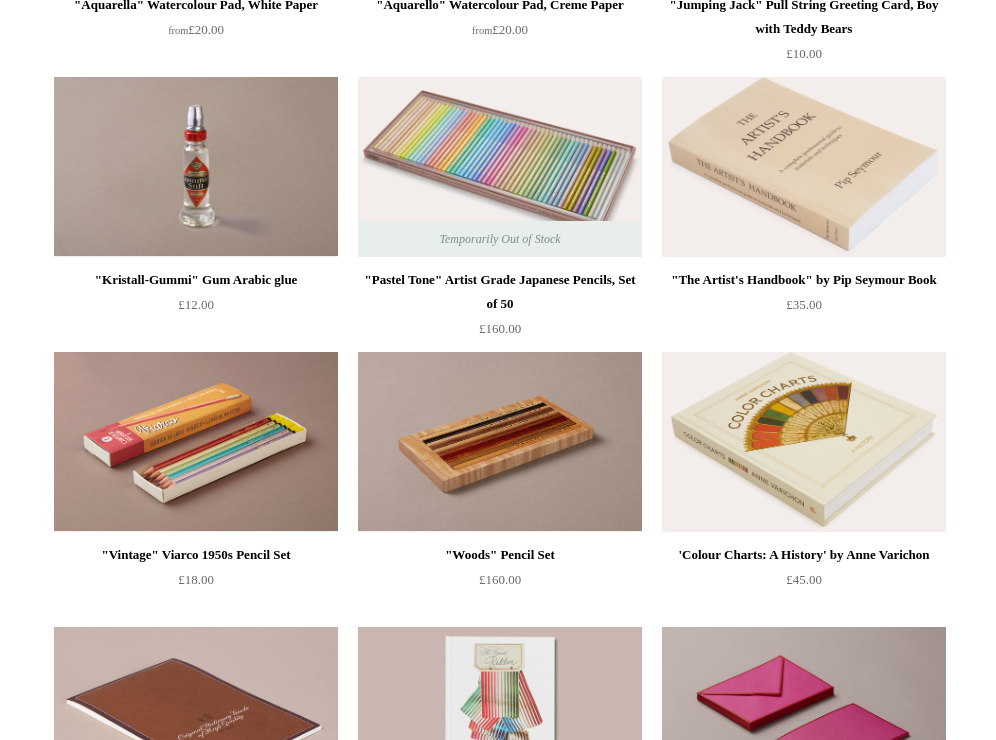 scroll, scrollTop: 480, scrollLeft: 0, axis: vertical 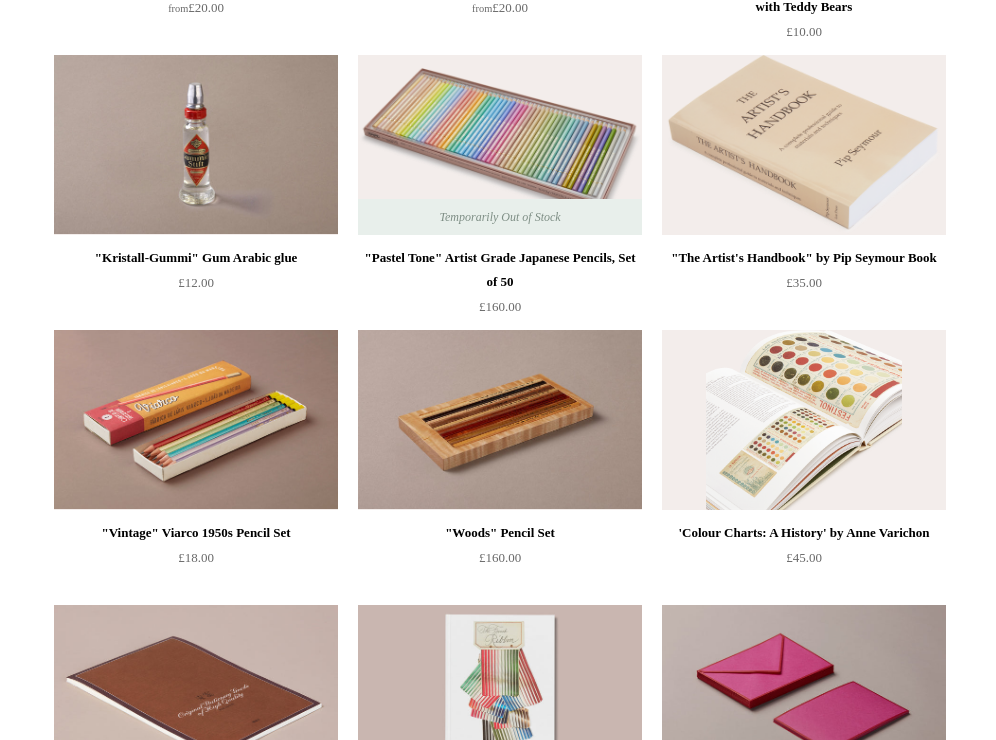 click at bounding box center [804, 420] 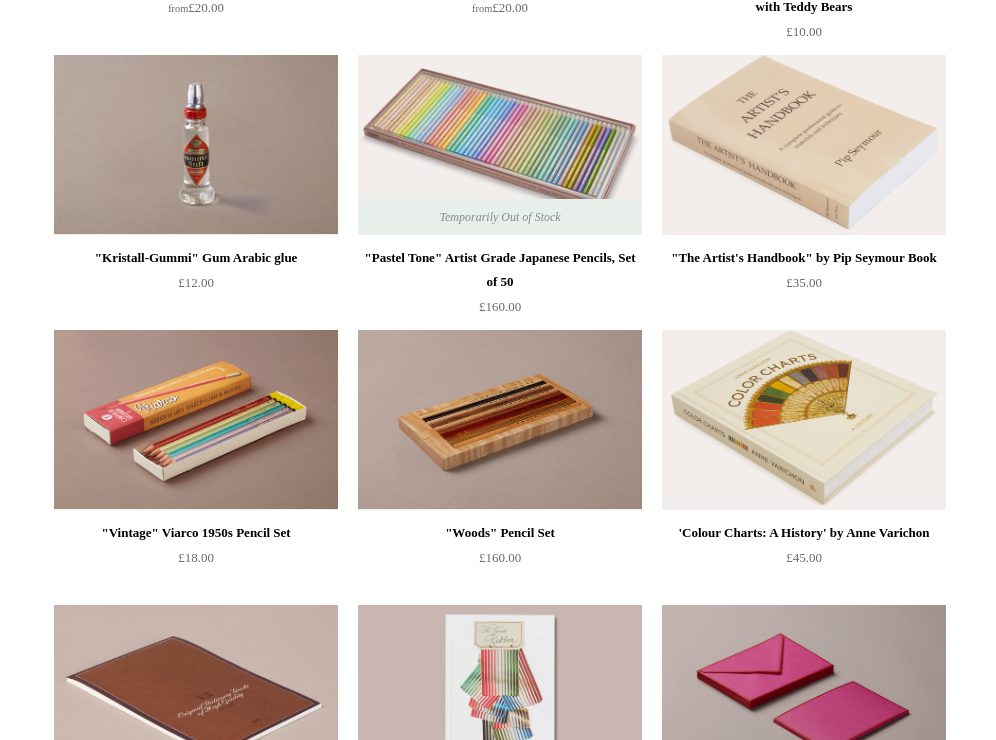 click on ""The Artist's Handbook" by Pip Seymour Book" at bounding box center [804, 258] 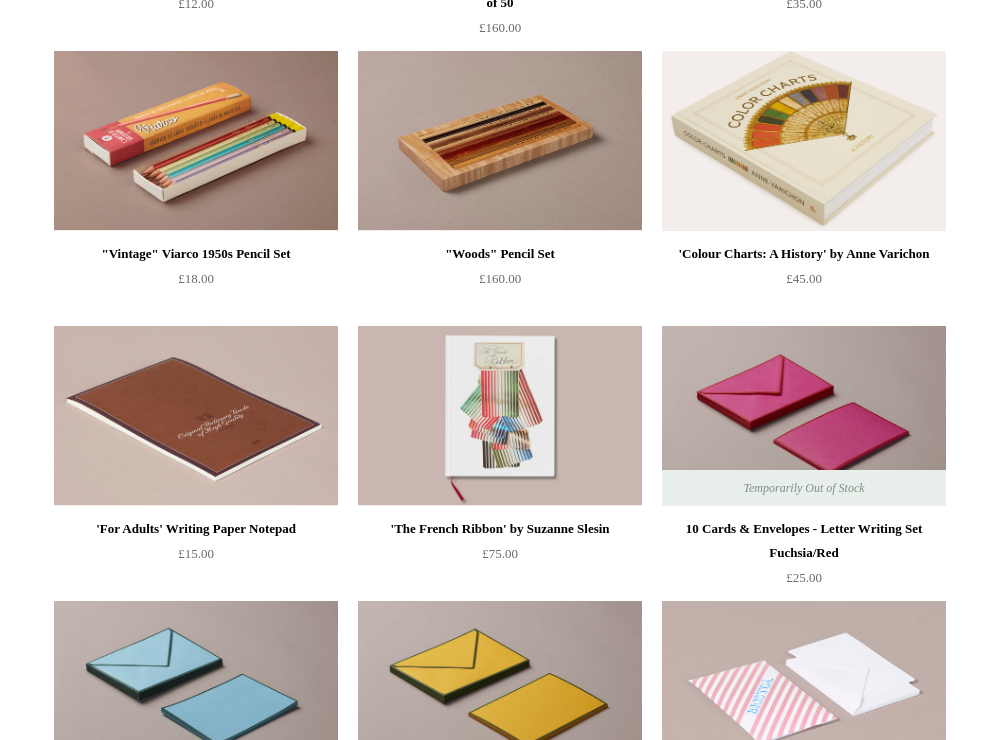 scroll, scrollTop: 760, scrollLeft: 0, axis: vertical 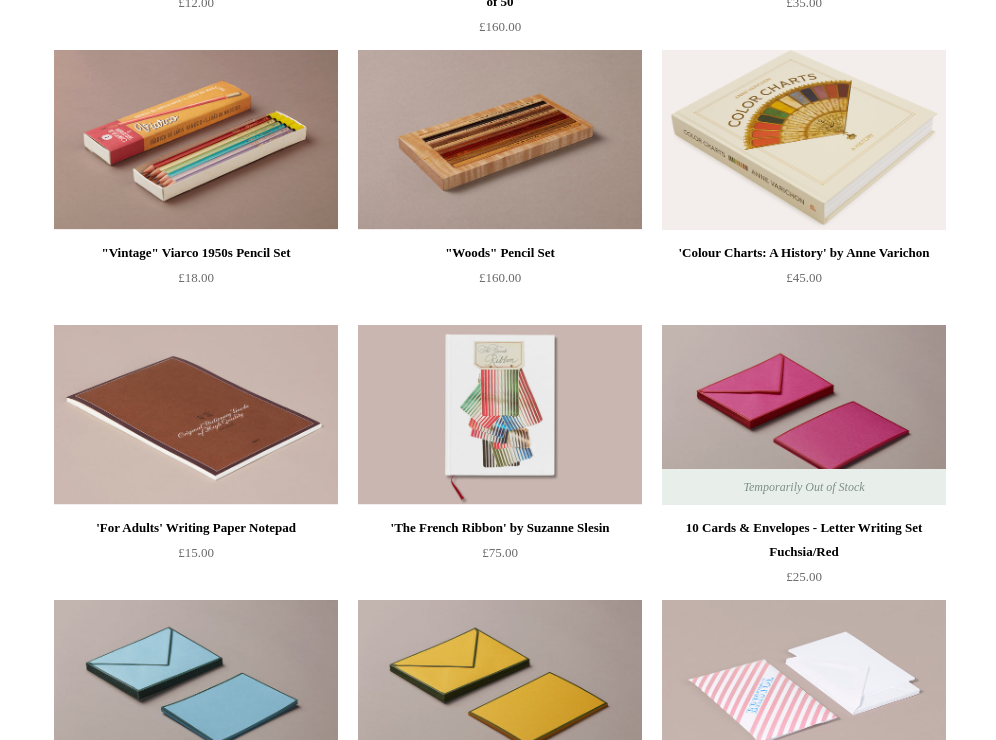click on ""Woods" Pencil Set" at bounding box center [500, 253] 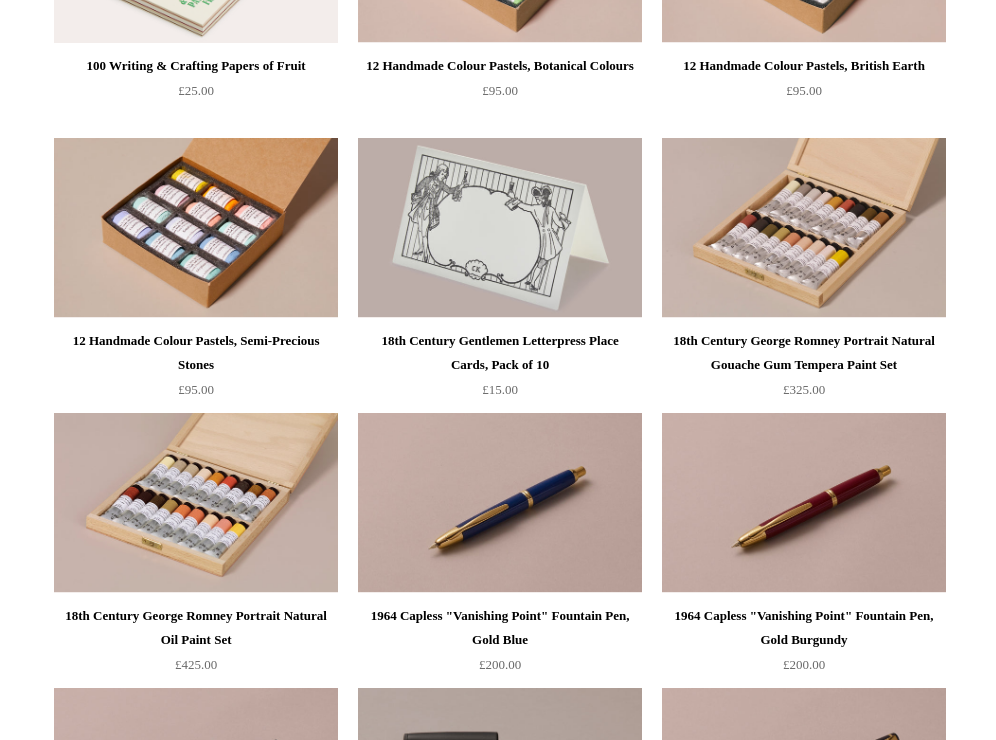 scroll, scrollTop: 2400, scrollLeft: 0, axis: vertical 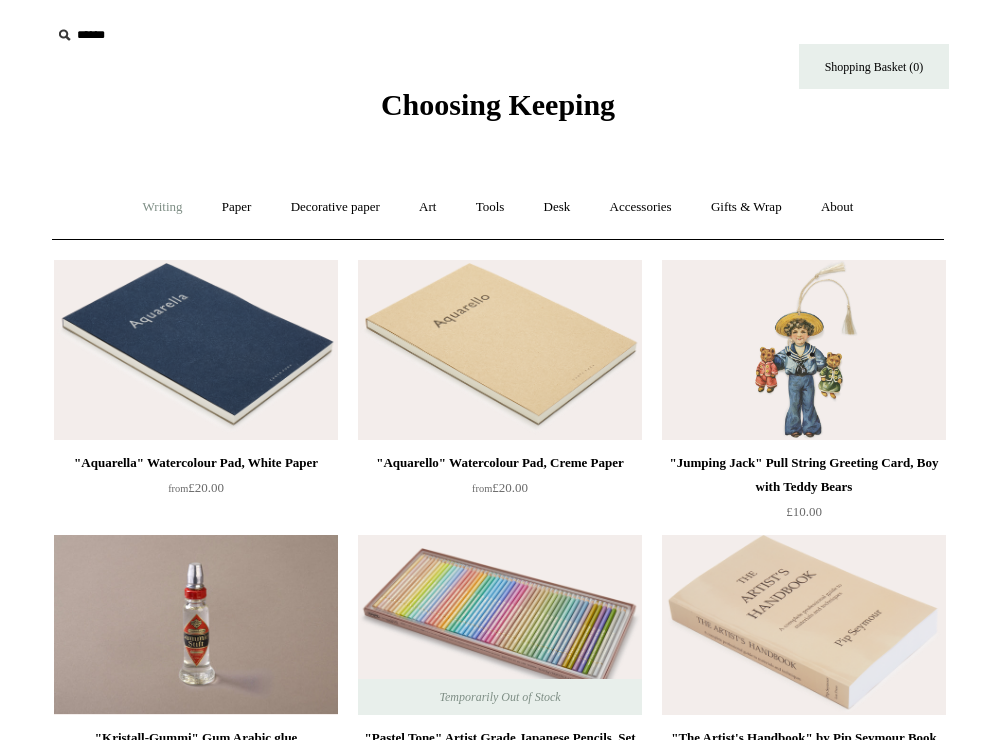 click on "Writing +" at bounding box center (163, 207) 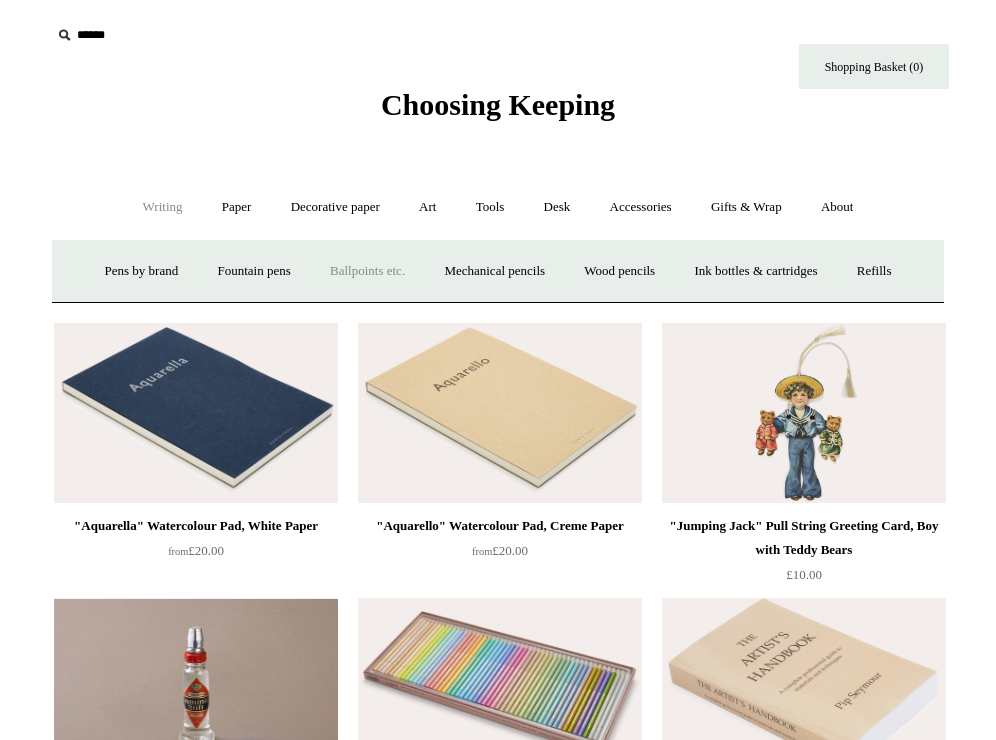 click on "Ballpoints etc. +" at bounding box center (367, 271) 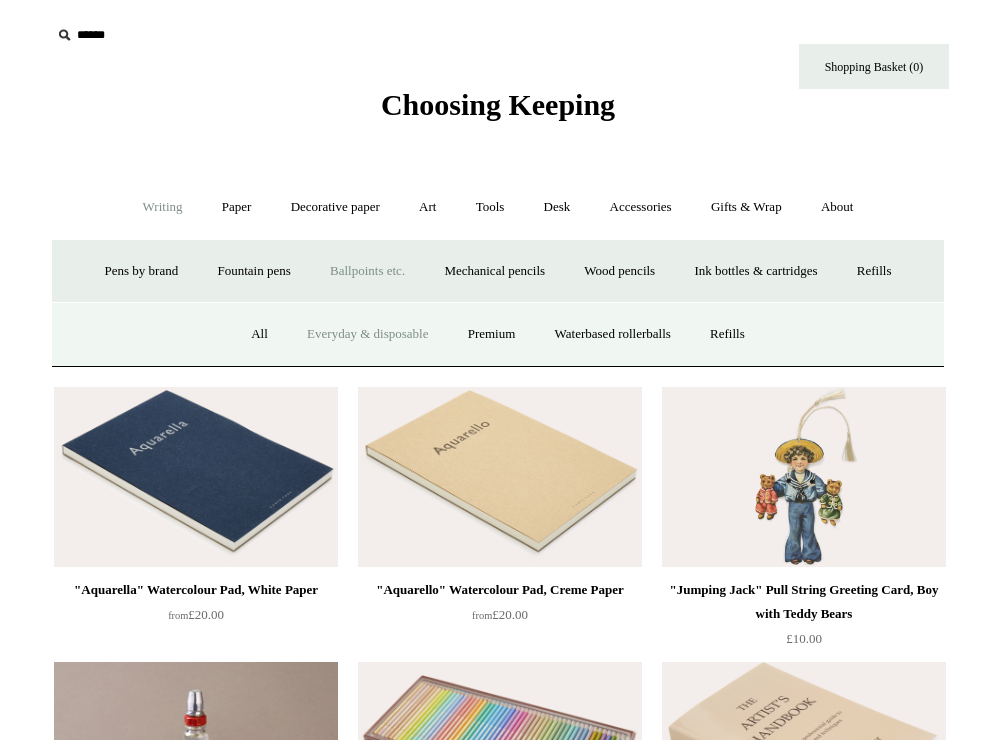 click on "Everyday & disposable" at bounding box center [367, 334] 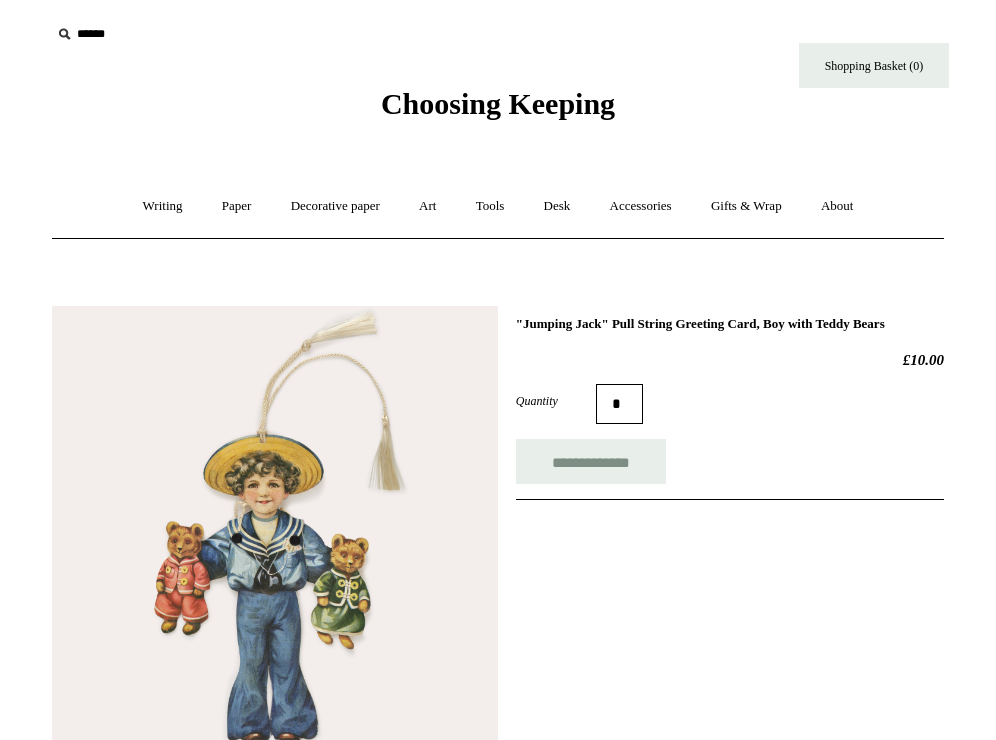 scroll, scrollTop: 0, scrollLeft: 0, axis: both 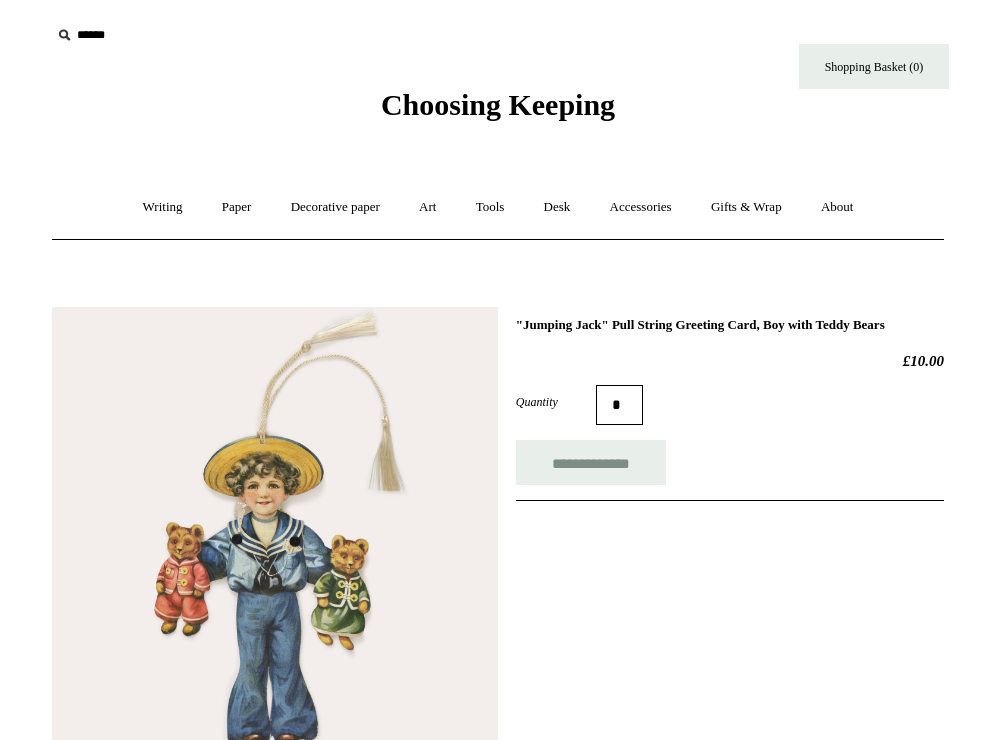 click on "Choosing Keeping" at bounding box center (498, 104) 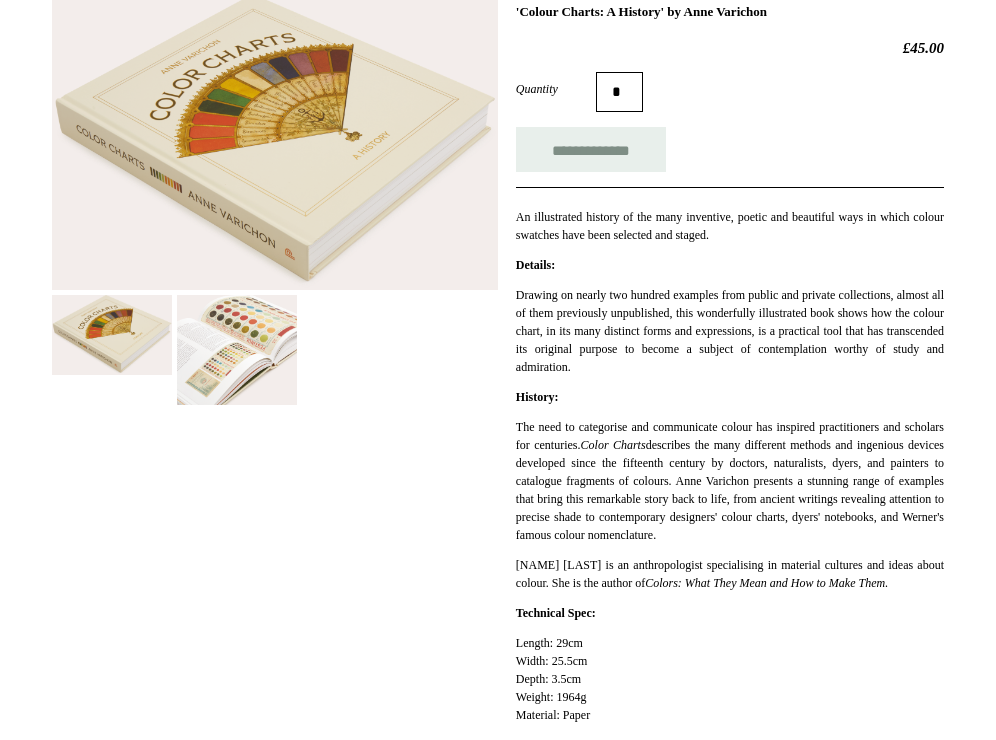 scroll, scrollTop: 320, scrollLeft: 0, axis: vertical 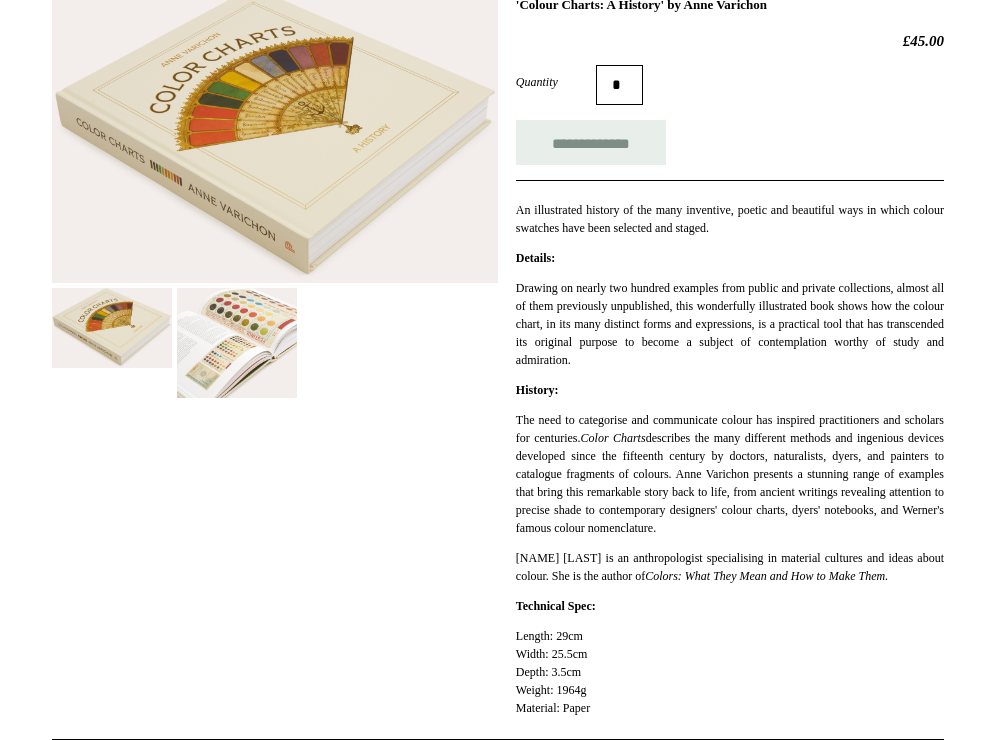 click at bounding box center [237, 343] 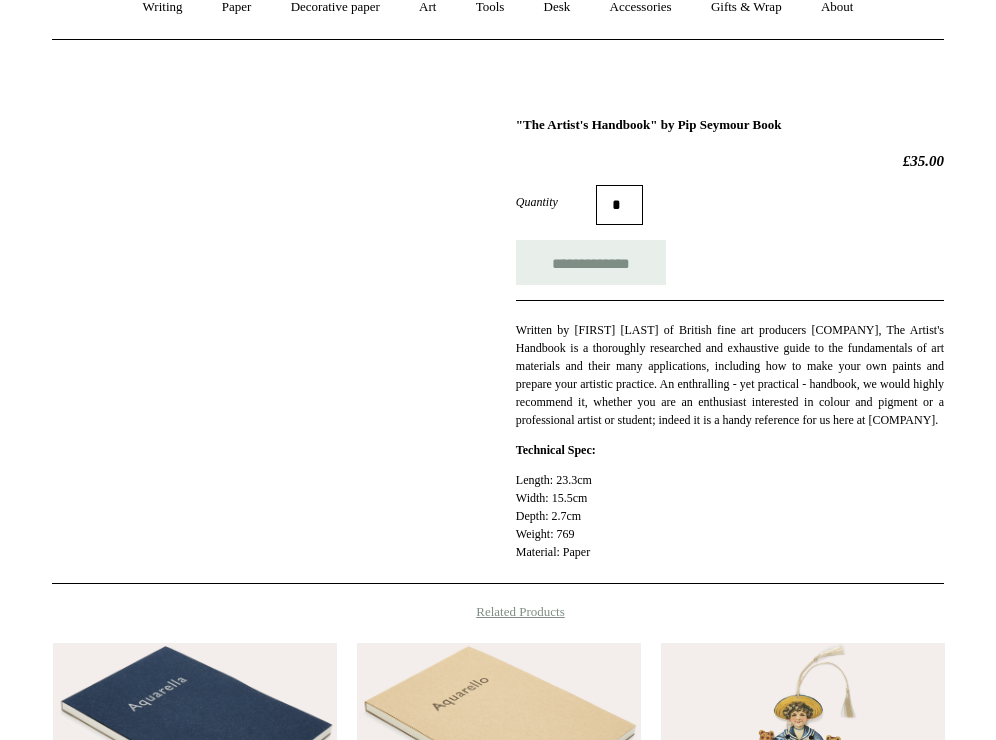 scroll, scrollTop: 700, scrollLeft: 0, axis: vertical 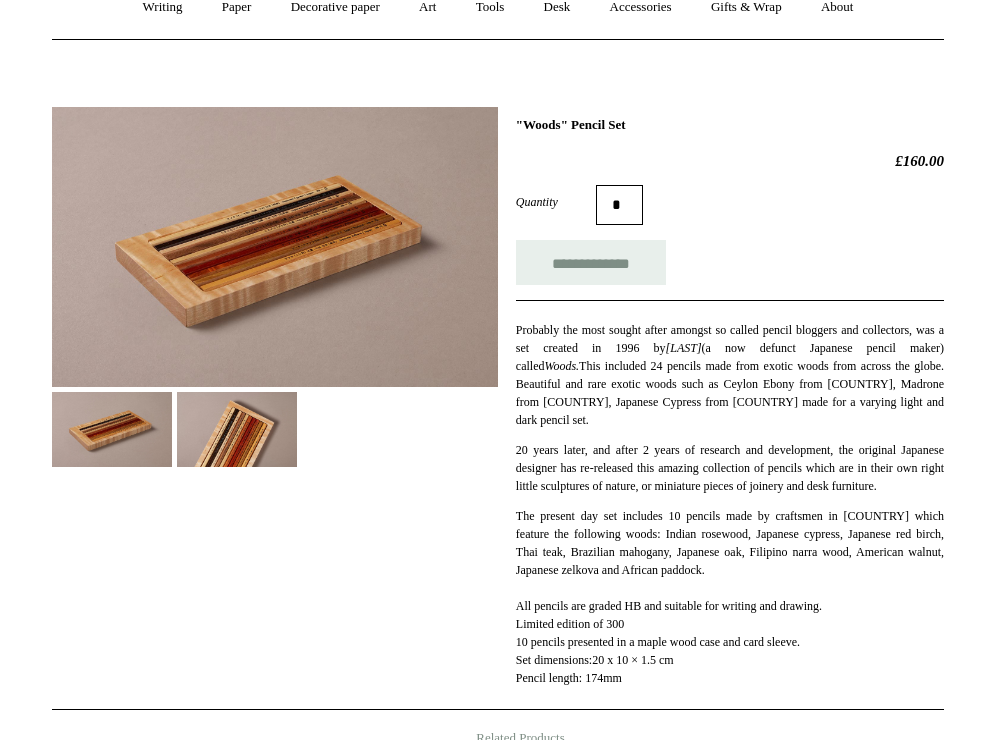 click at bounding box center [275, 247] 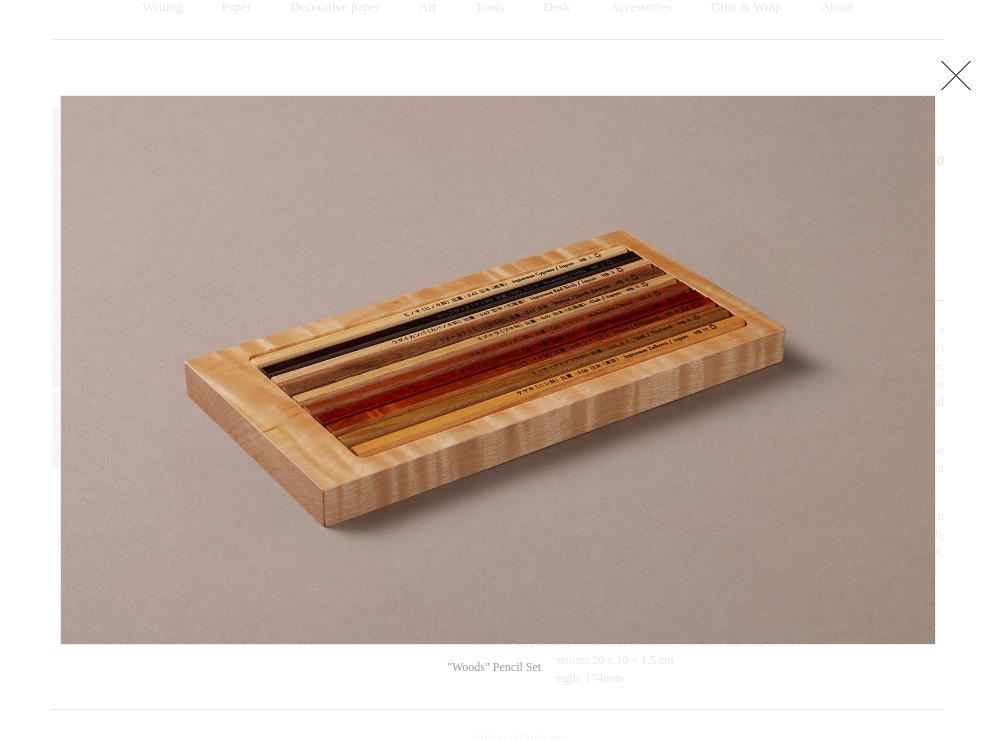 click at bounding box center [956, 75] 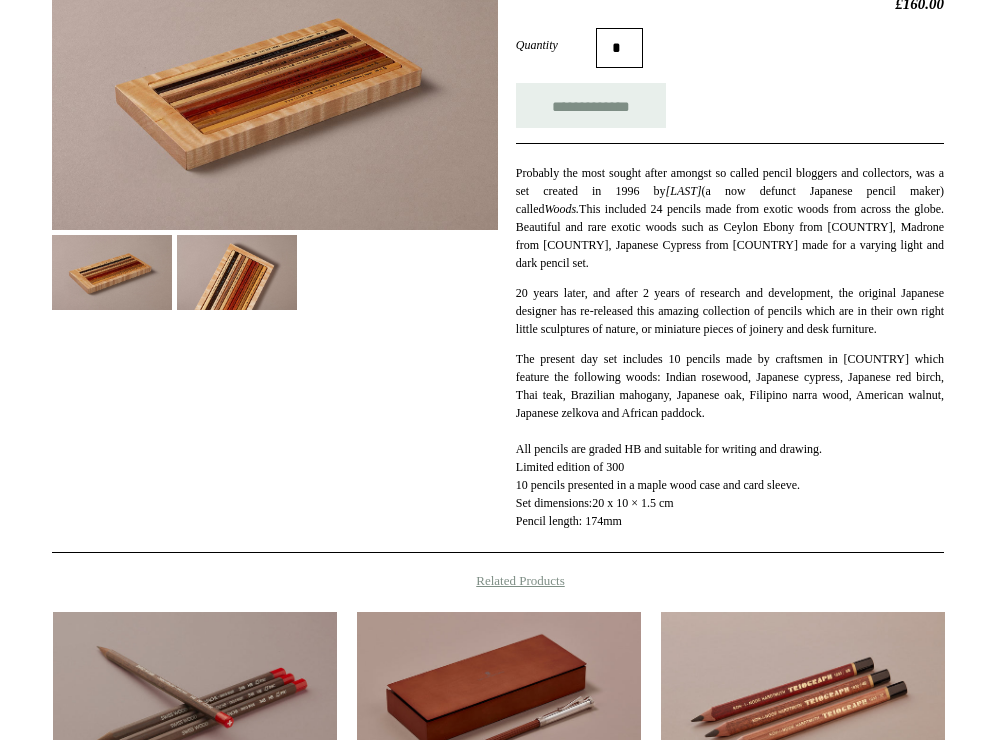 scroll, scrollTop: 0, scrollLeft: 0, axis: both 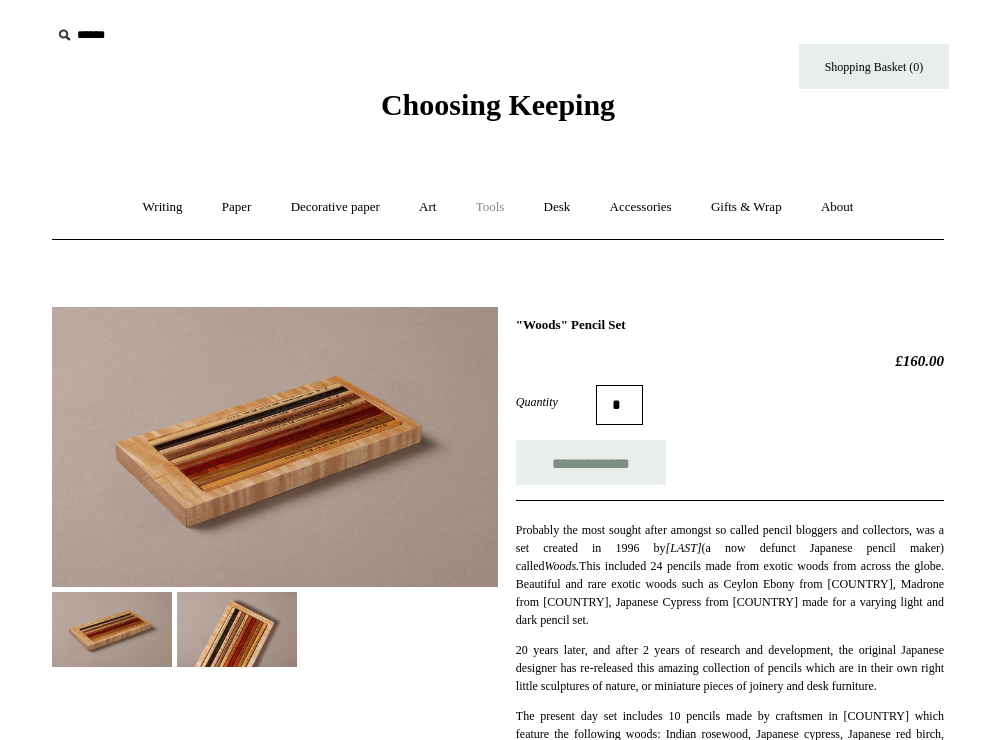 click on "Tools +" at bounding box center [490, 207] 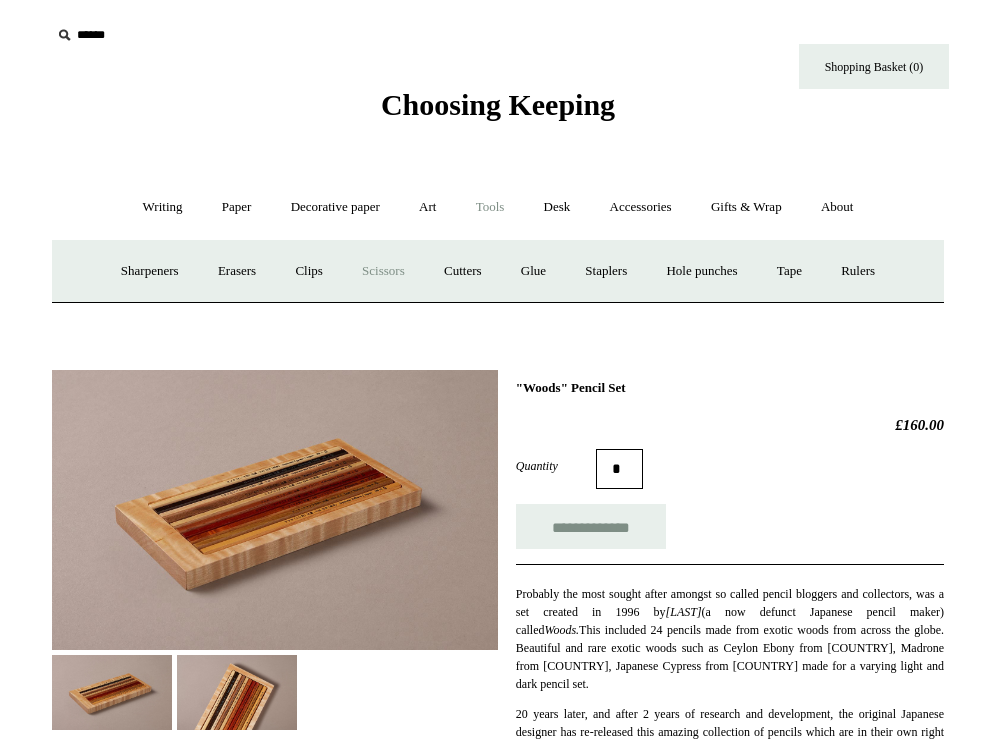 click on "Scissors" at bounding box center [383, 271] 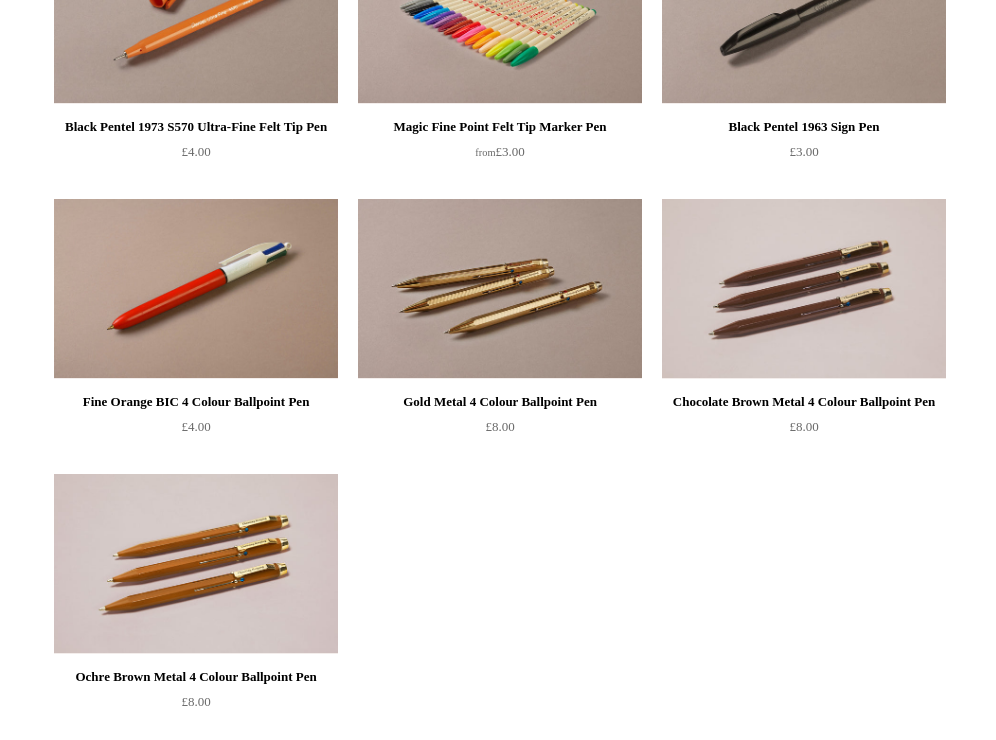 scroll, scrollTop: 1200, scrollLeft: 0, axis: vertical 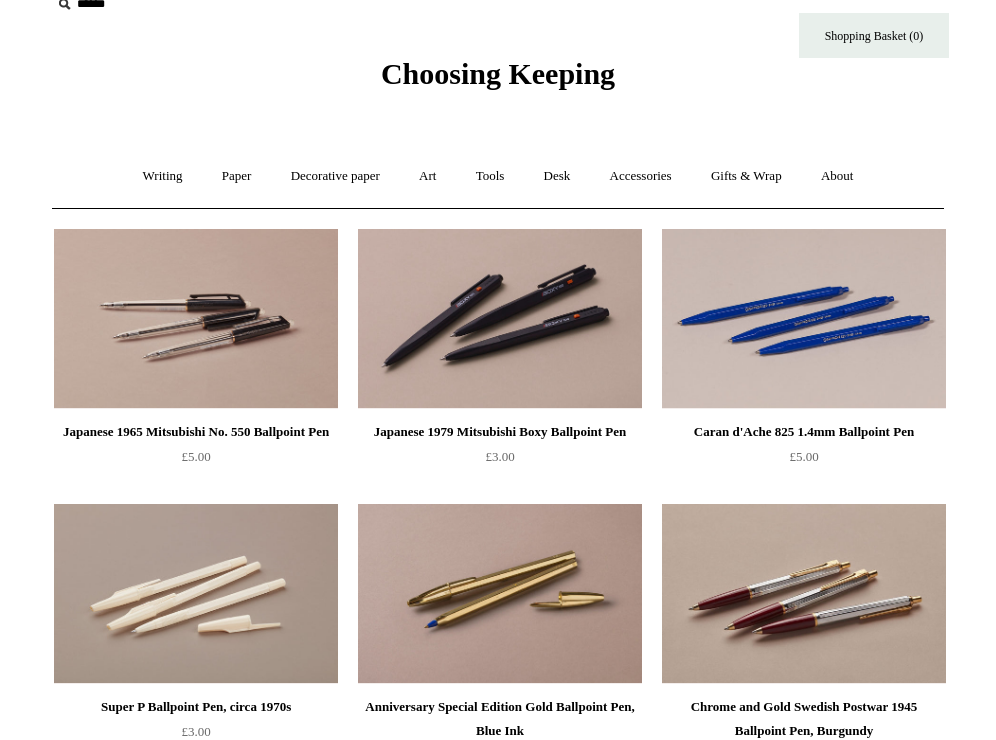 click at bounding box center (500, 319) 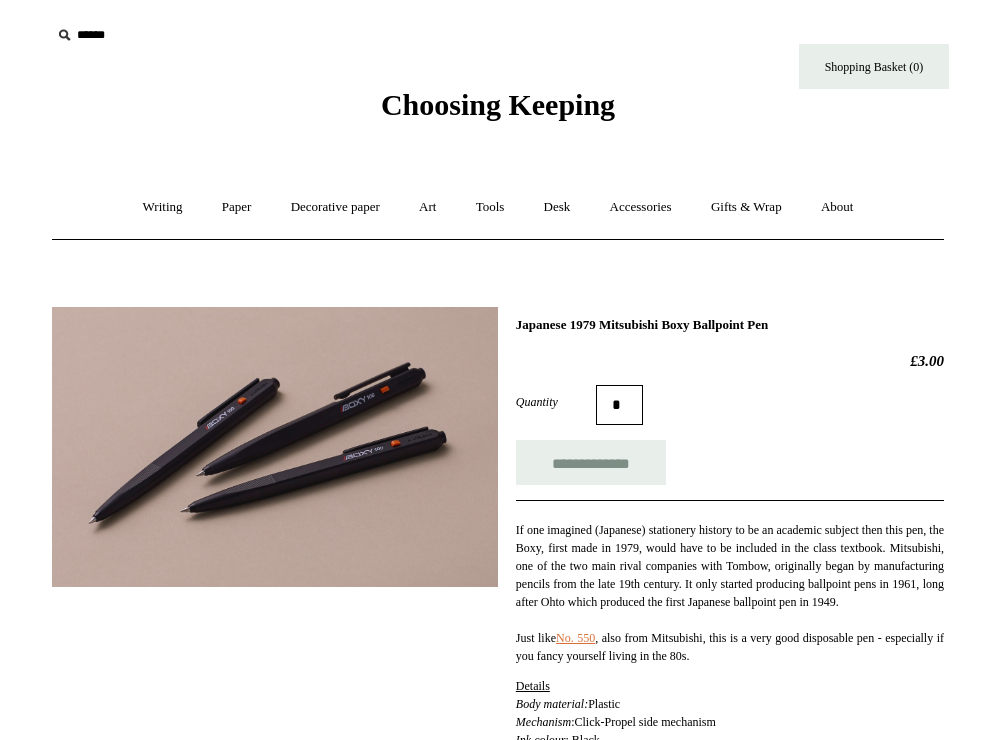scroll, scrollTop: 0, scrollLeft: 0, axis: both 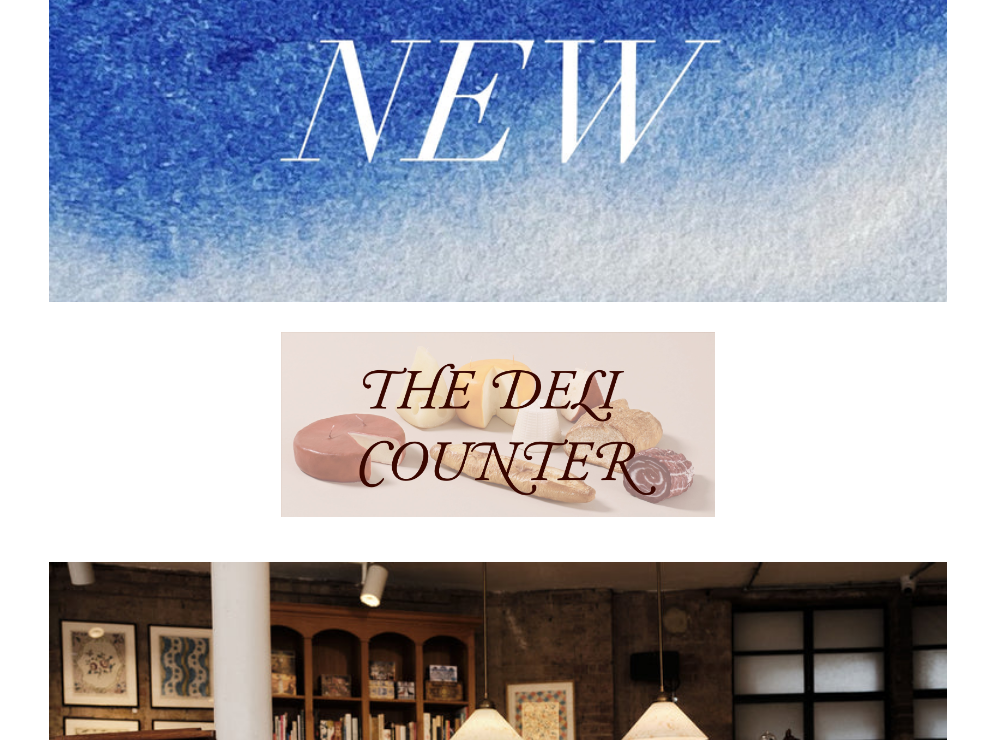 click at bounding box center [498, 110] 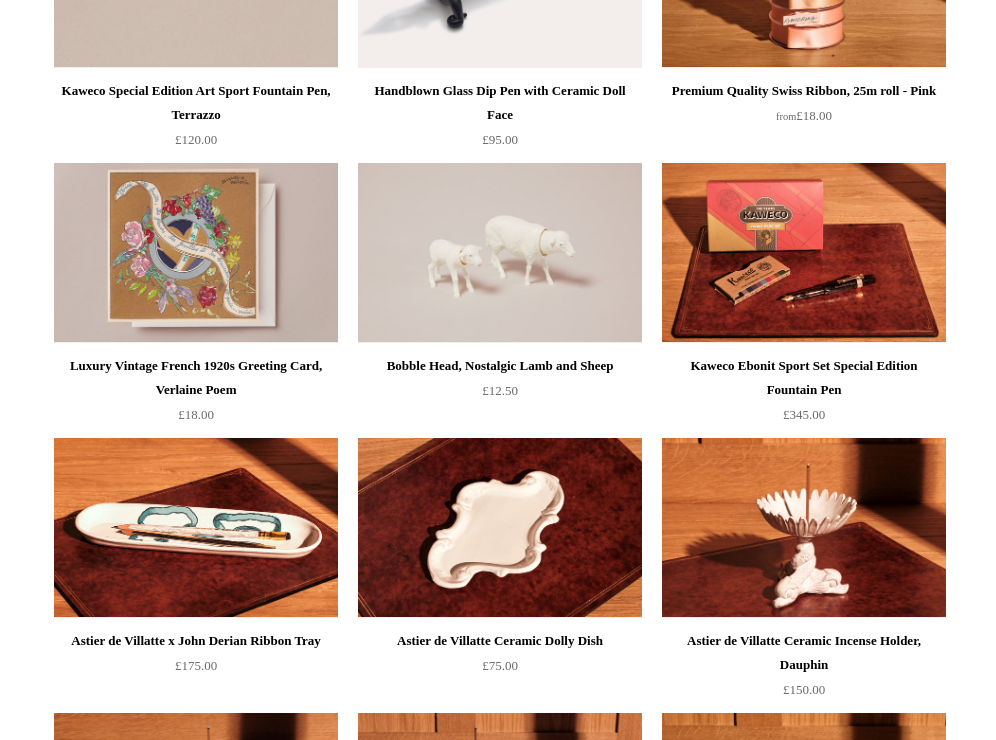 scroll, scrollTop: 1520, scrollLeft: 0, axis: vertical 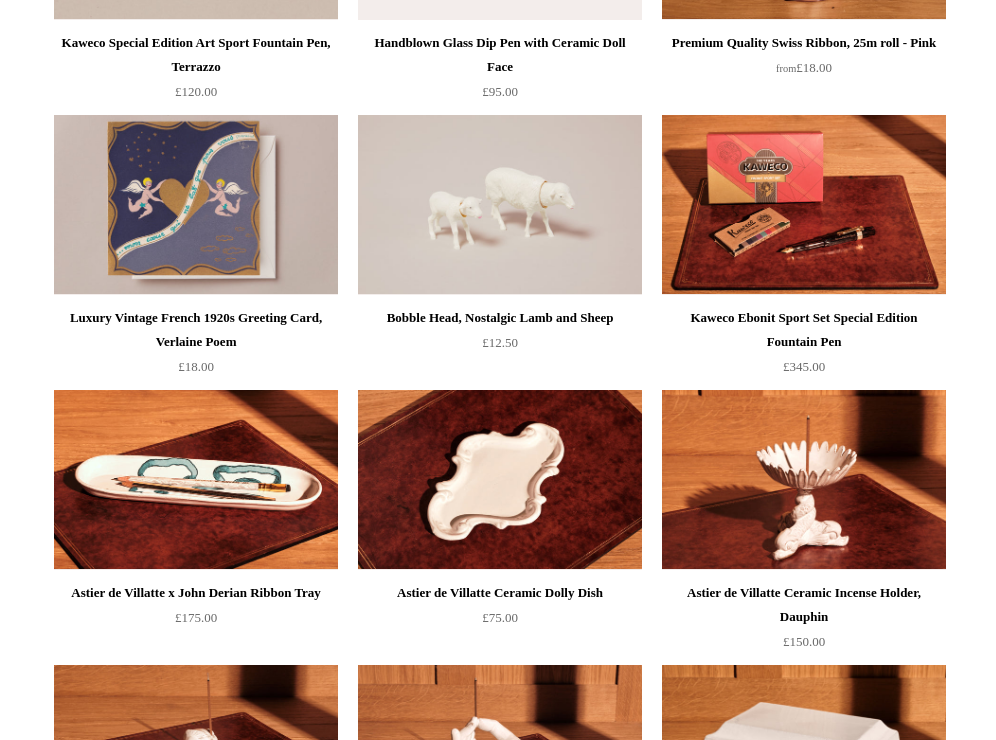 click at bounding box center [196, 205] 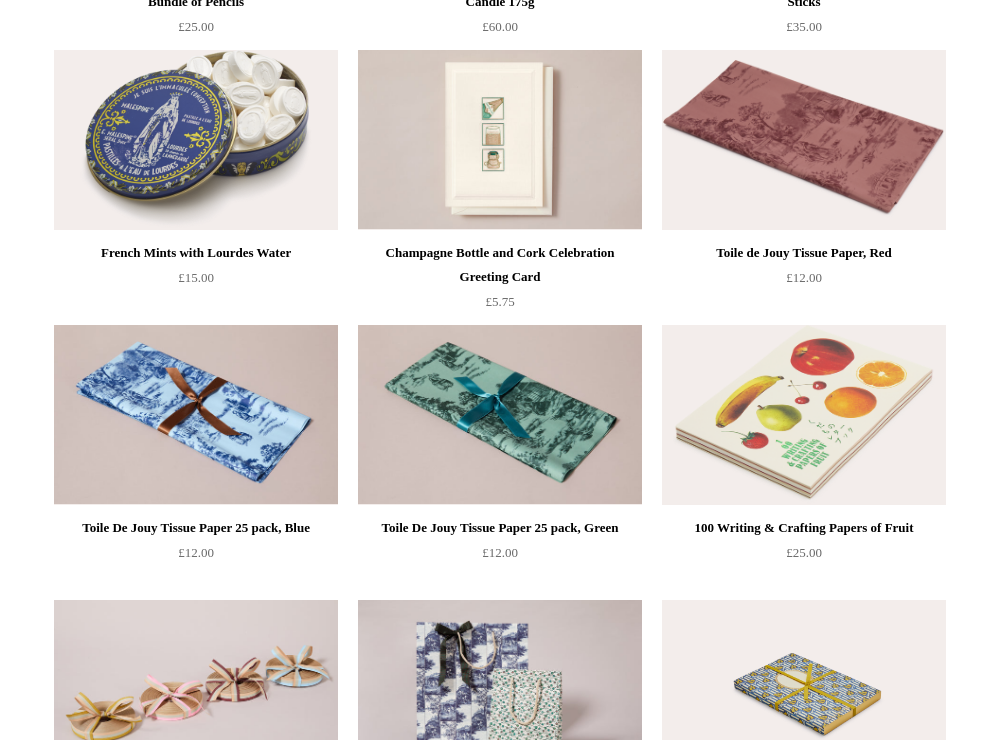 scroll, scrollTop: 3680, scrollLeft: 0, axis: vertical 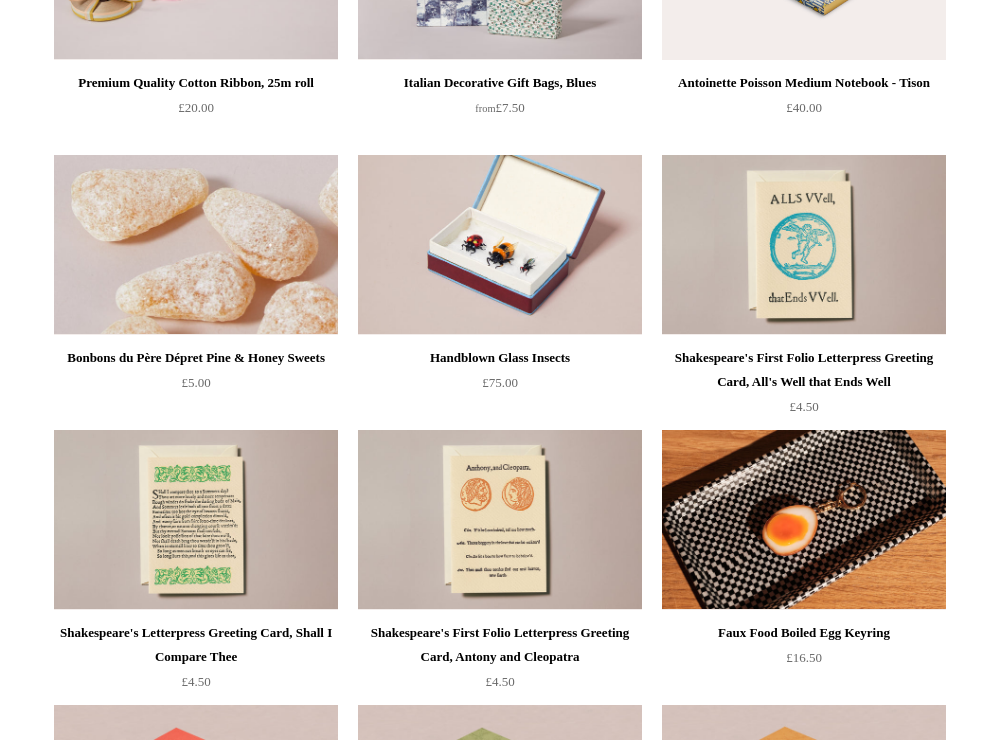 click at bounding box center [196, 245] 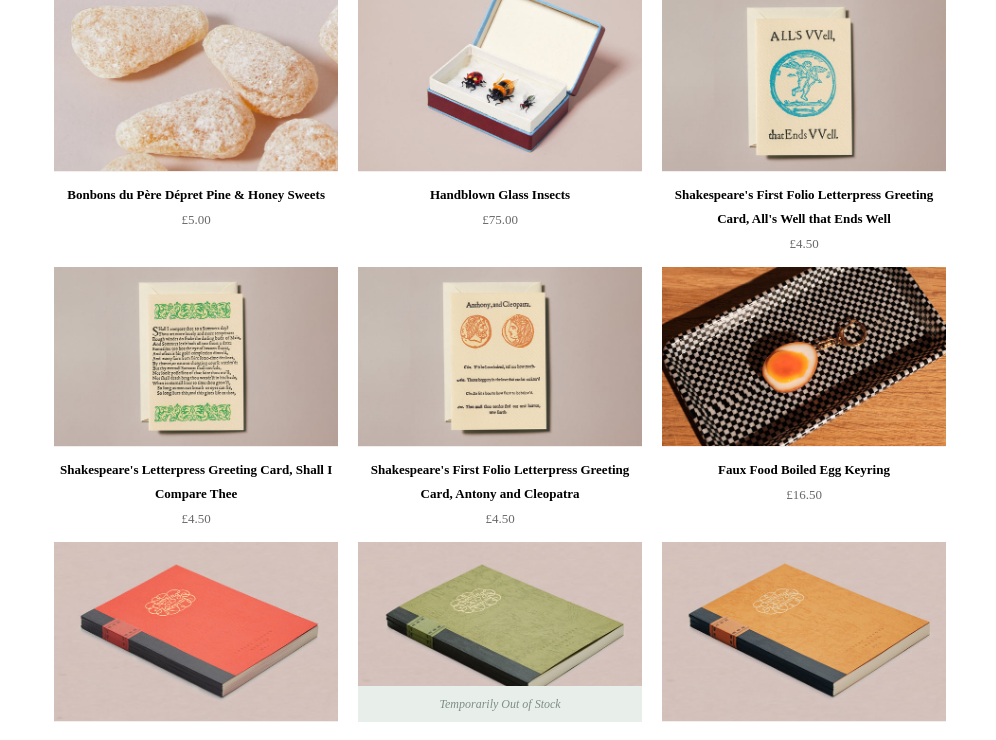 scroll, scrollTop: 3840, scrollLeft: 0, axis: vertical 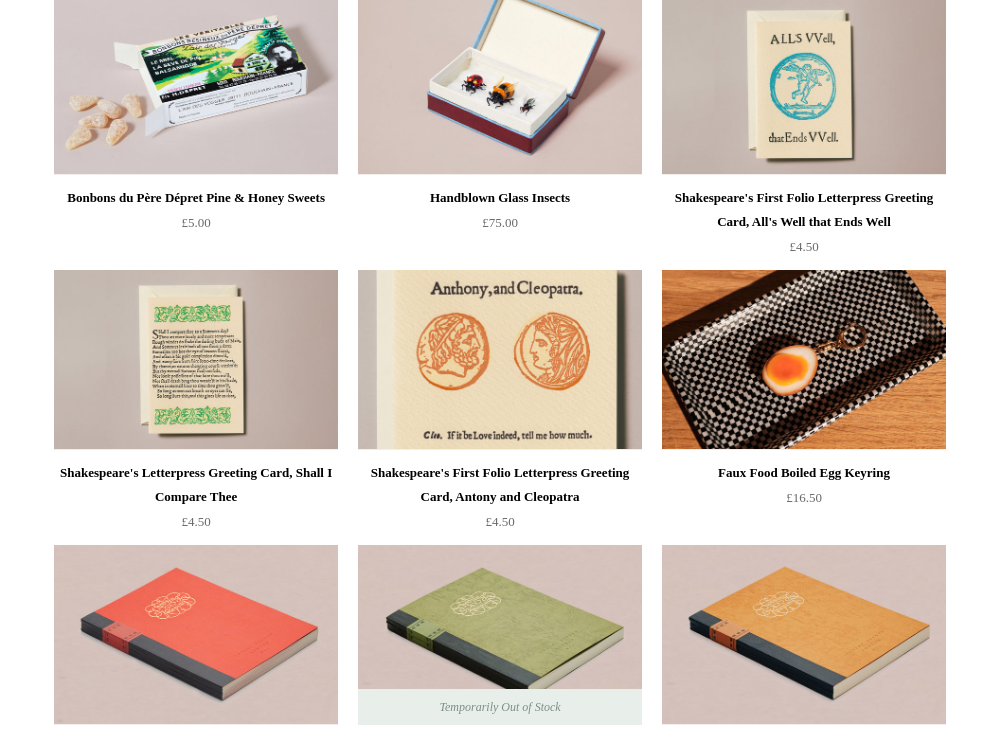 click at bounding box center (500, 360) 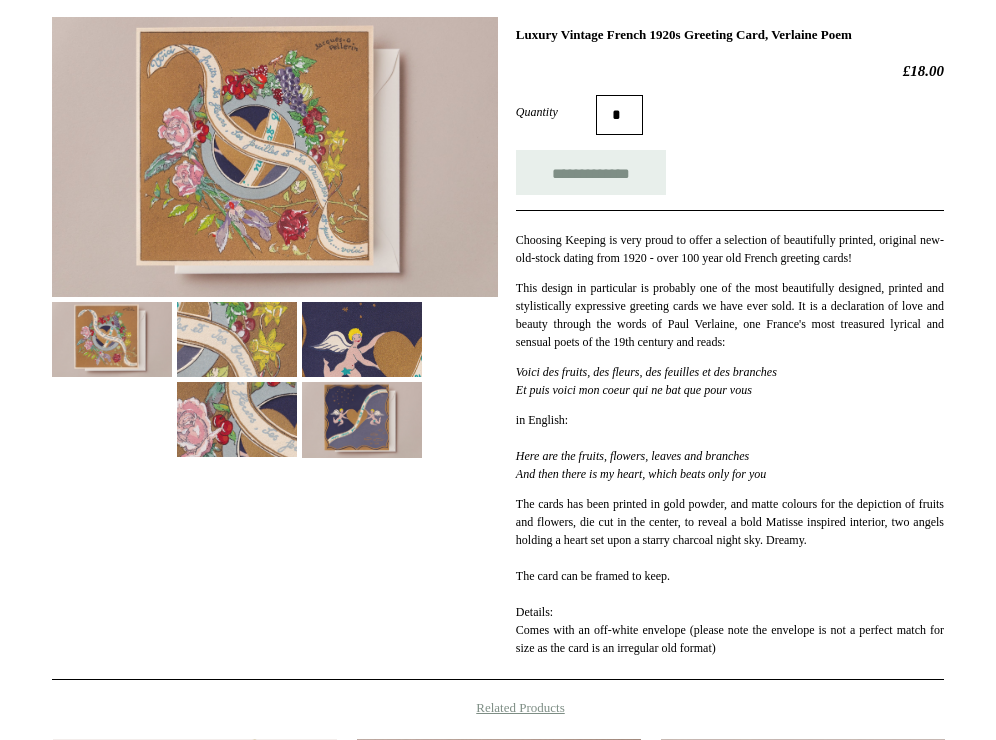 scroll, scrollTop: 320, scrollLeft: 0, axis: vertical 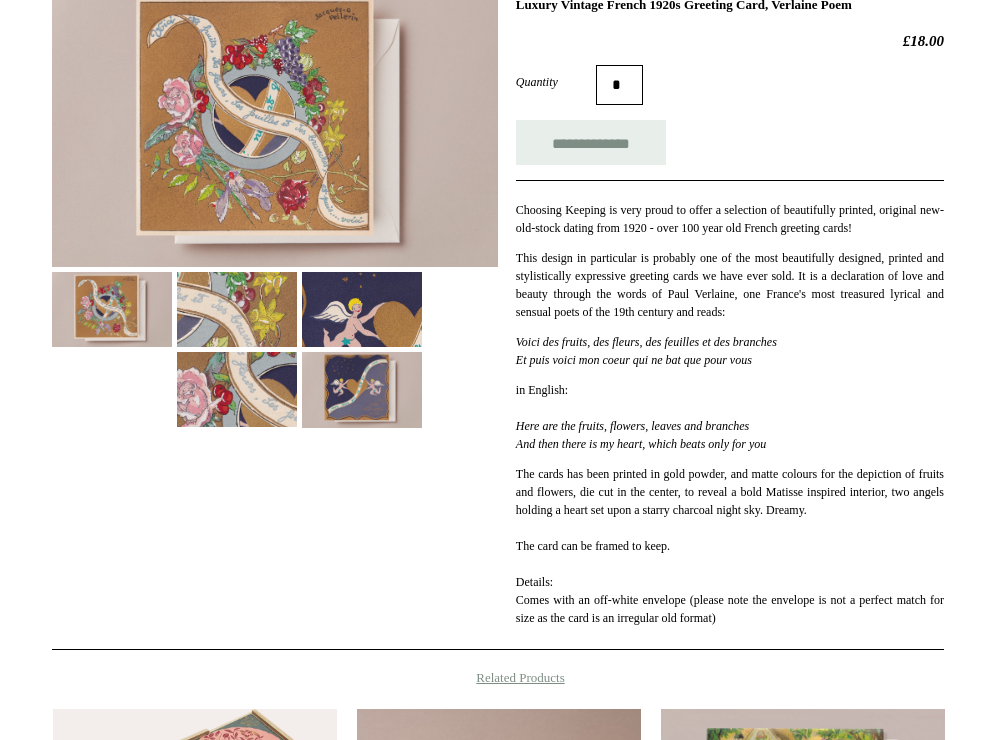 click at bounding box center [237, 309] 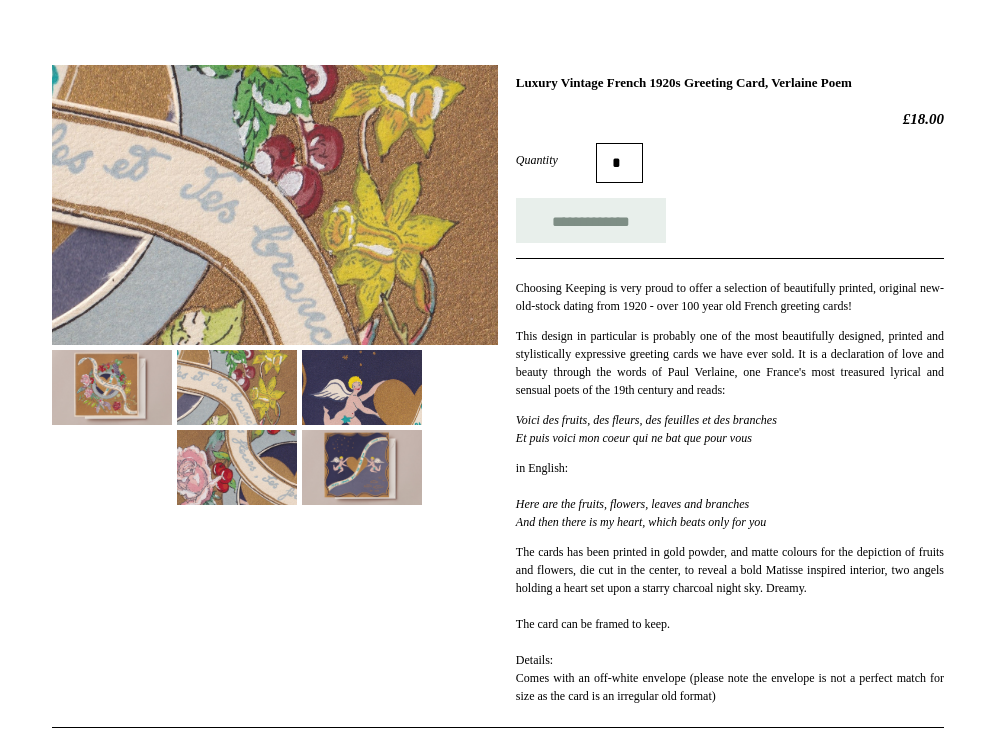 scroll, scrollTop: 240, scrollLeft: 0, axis: vertical 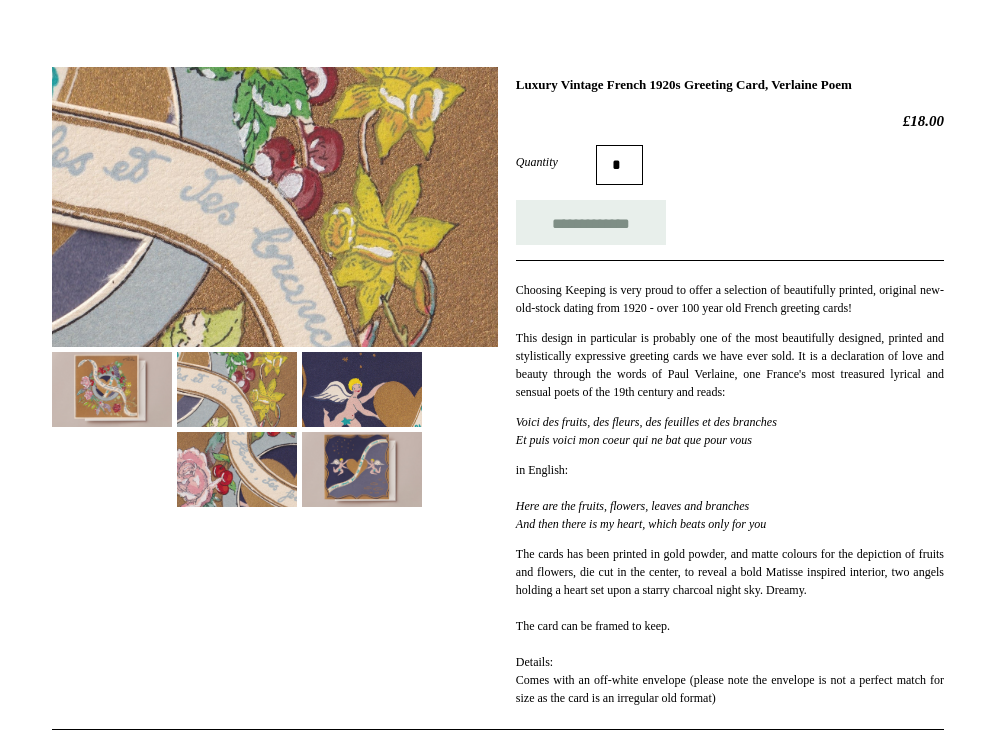 click at bounding box center (362, 389) 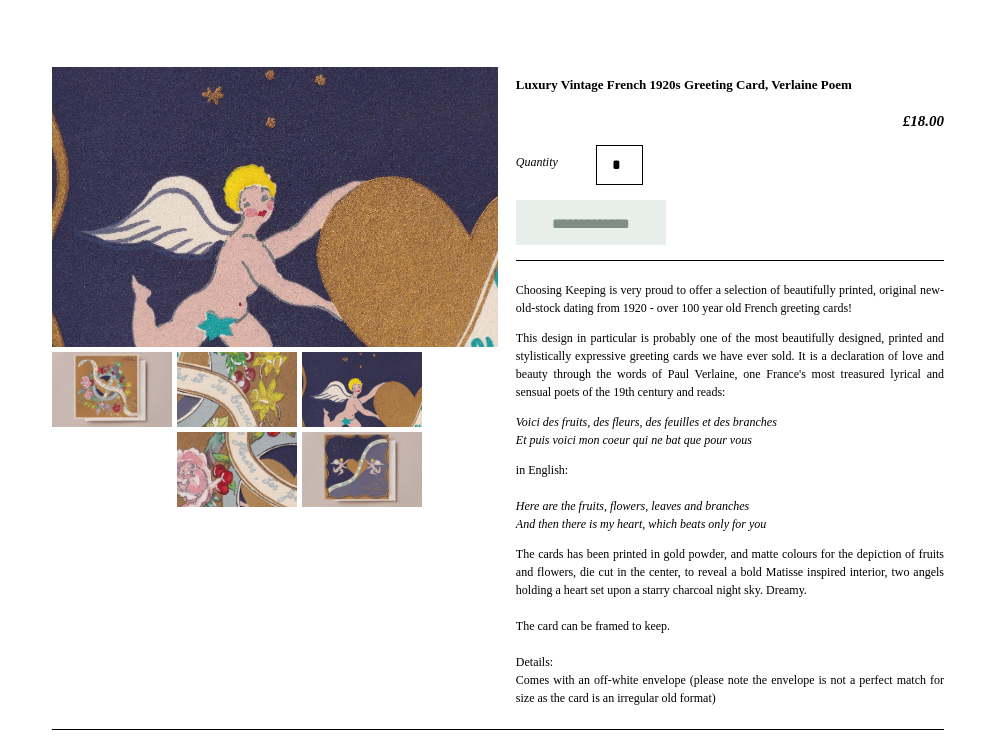 click at bounding box center [362, 469] 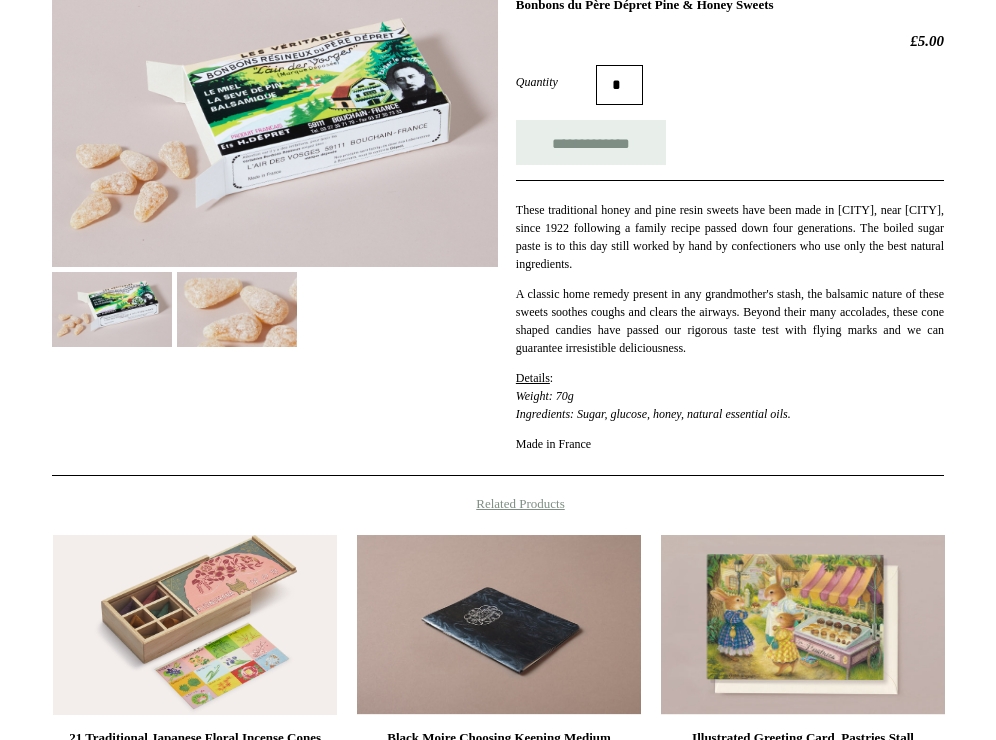 scroll, scrollTop: 694, scrollLeft: 0, axis: vertical 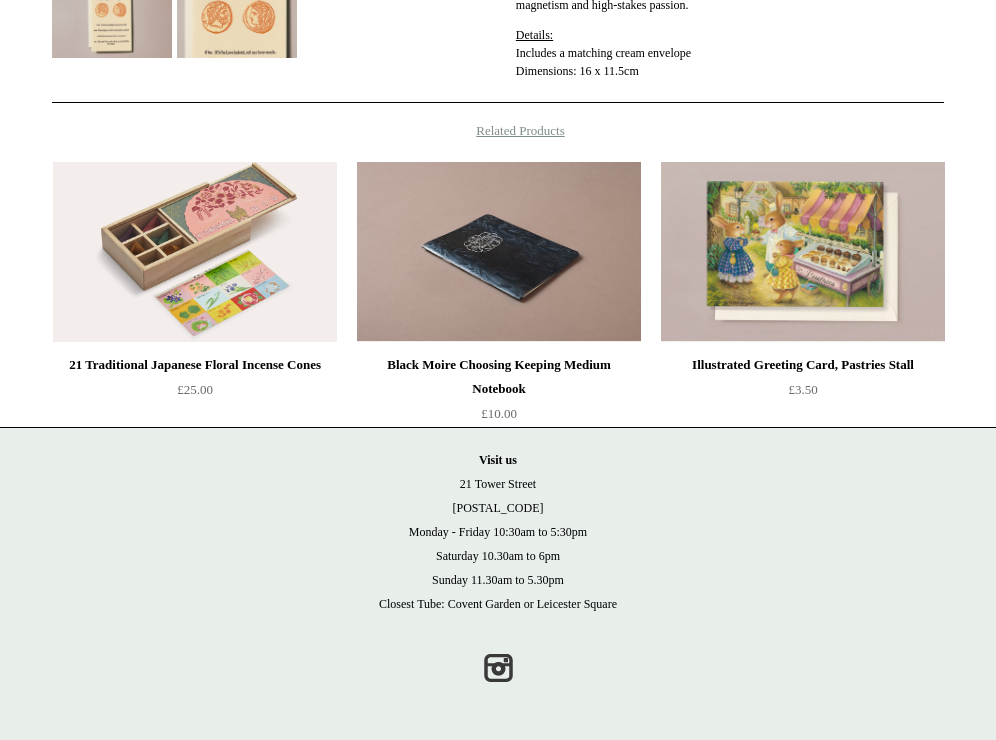 click on "Related Products
21 Traditional Japanese Floral Incense Cones
£25.00" at bounding box center [498, 275] 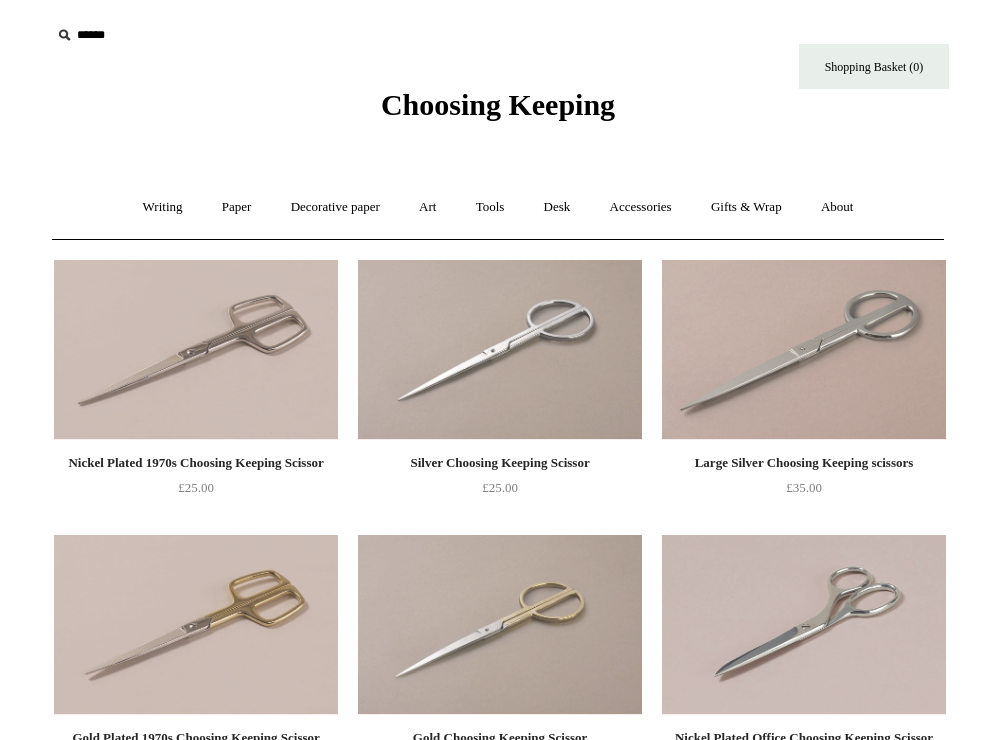 scroll, scrollTop: 0, scrollLeft: 0, axis: both 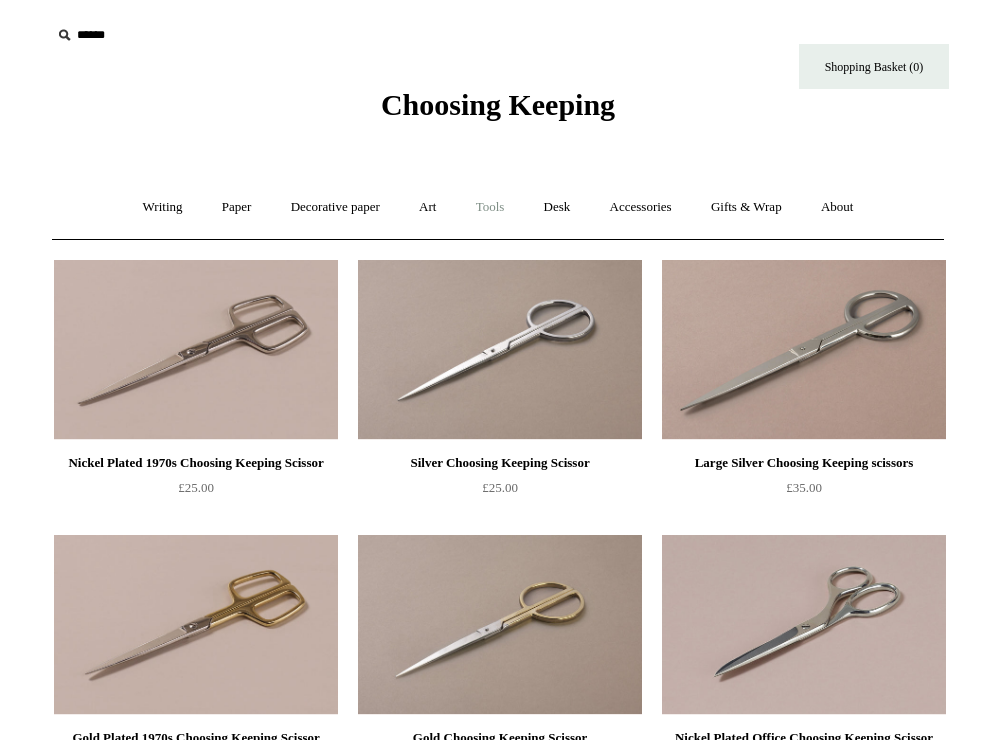 click on "Tools +" at bounding box center [490, 207] 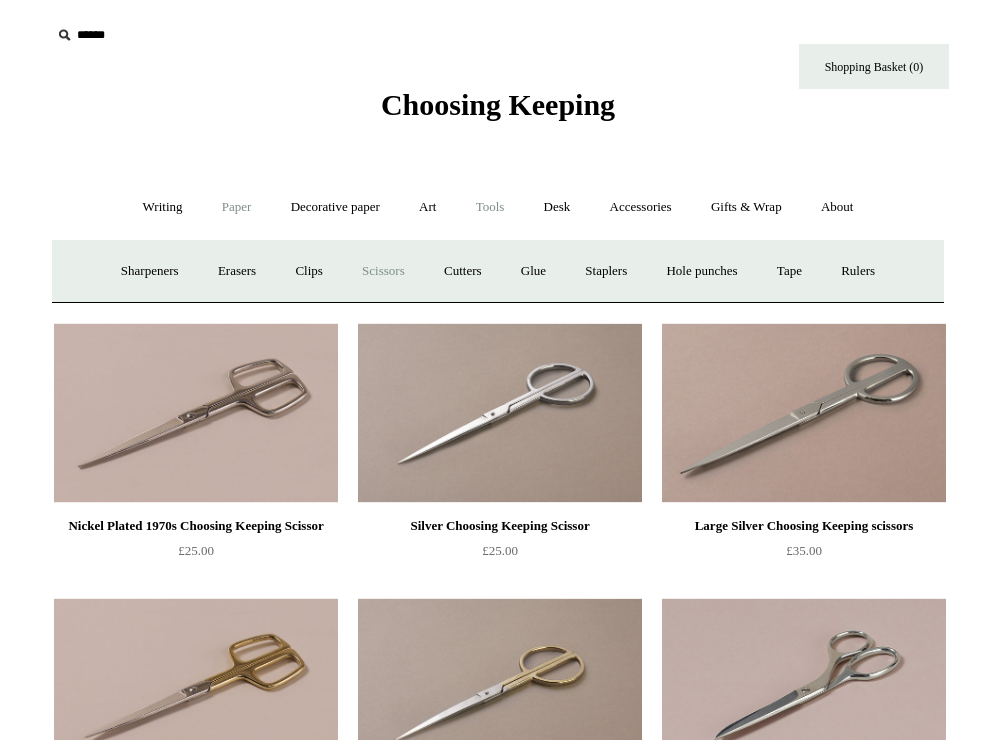 click on "Paper +" at bounding box center (237, 207) 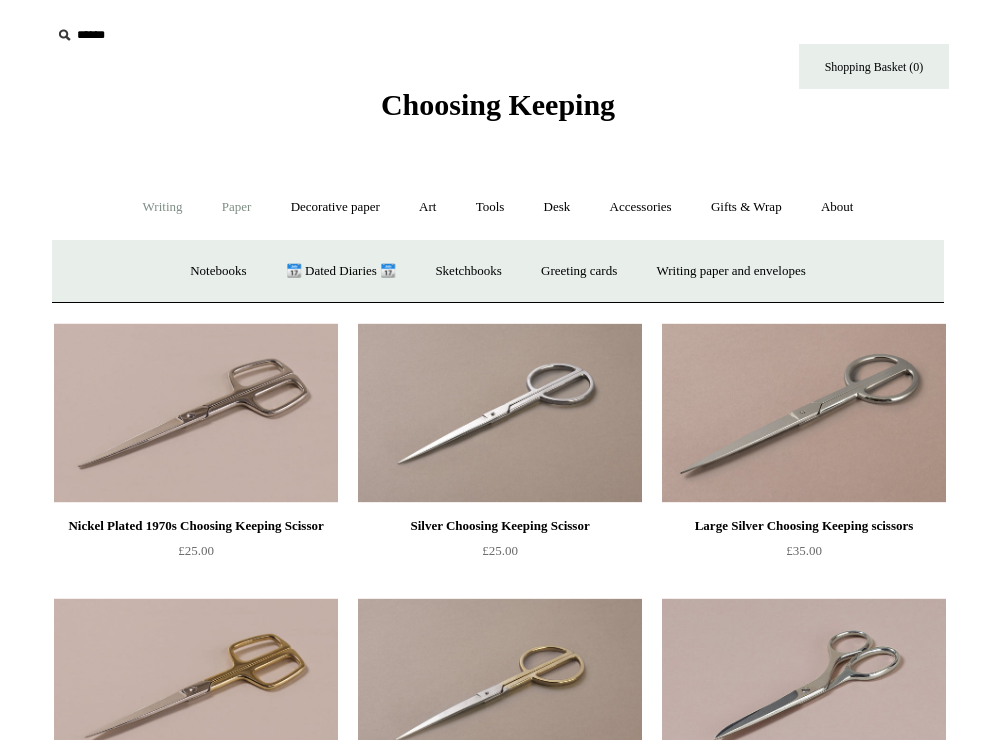 click on "Writing +" at bounding box center [163, 207] 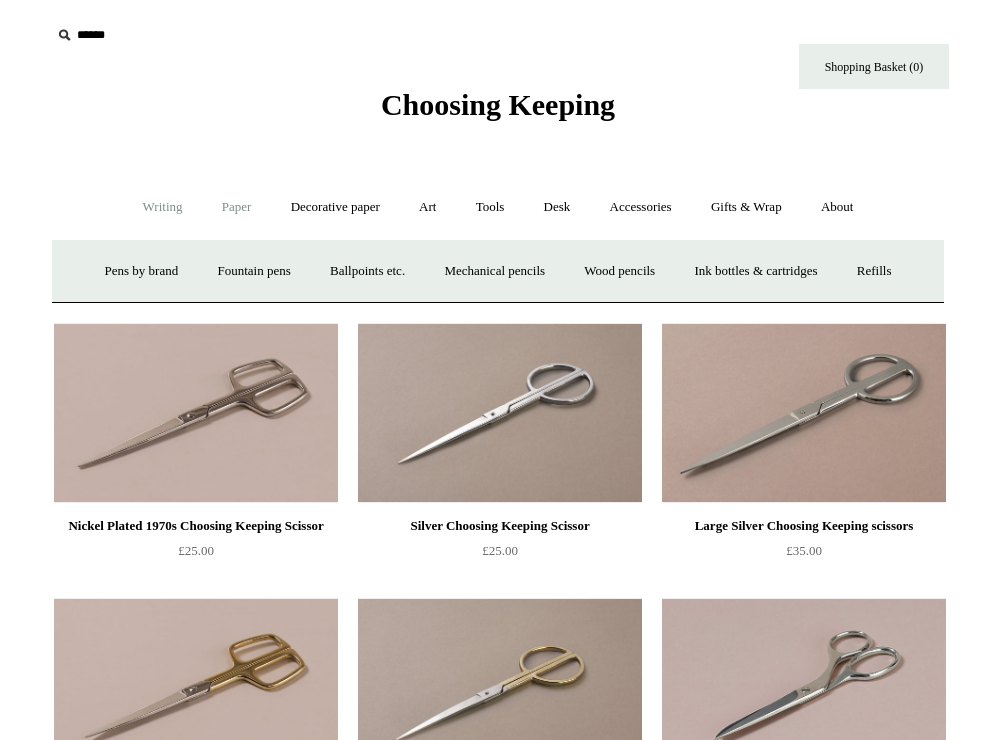 click on "Paper +" at bounding box center (237, 207) 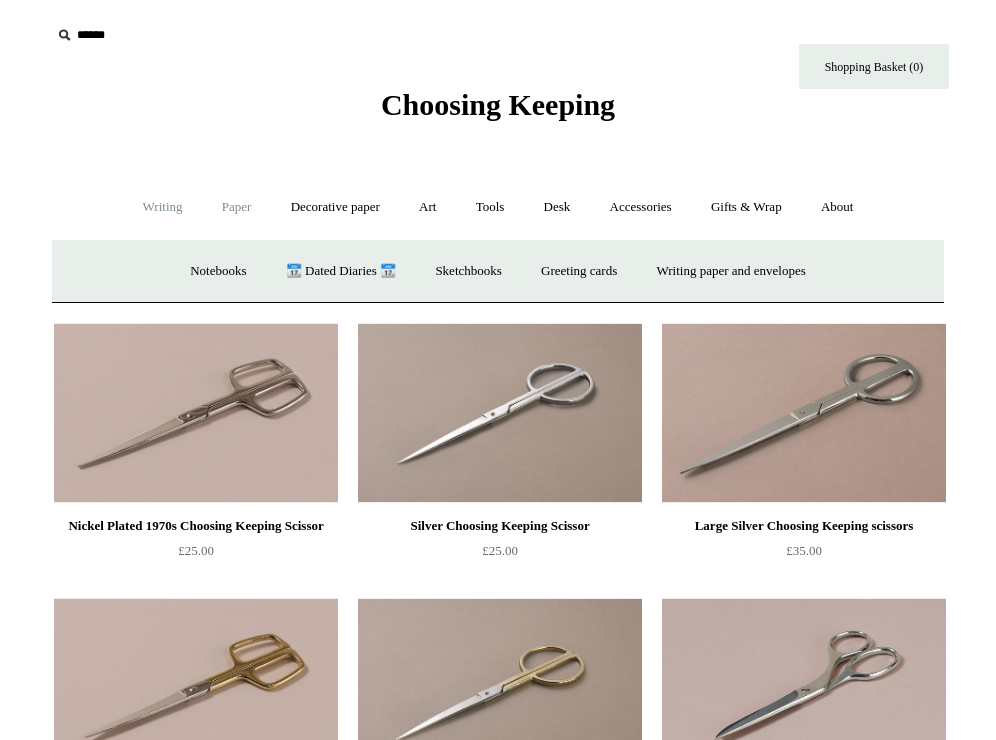 click on "Writing +" at bounding box center [163, 207] 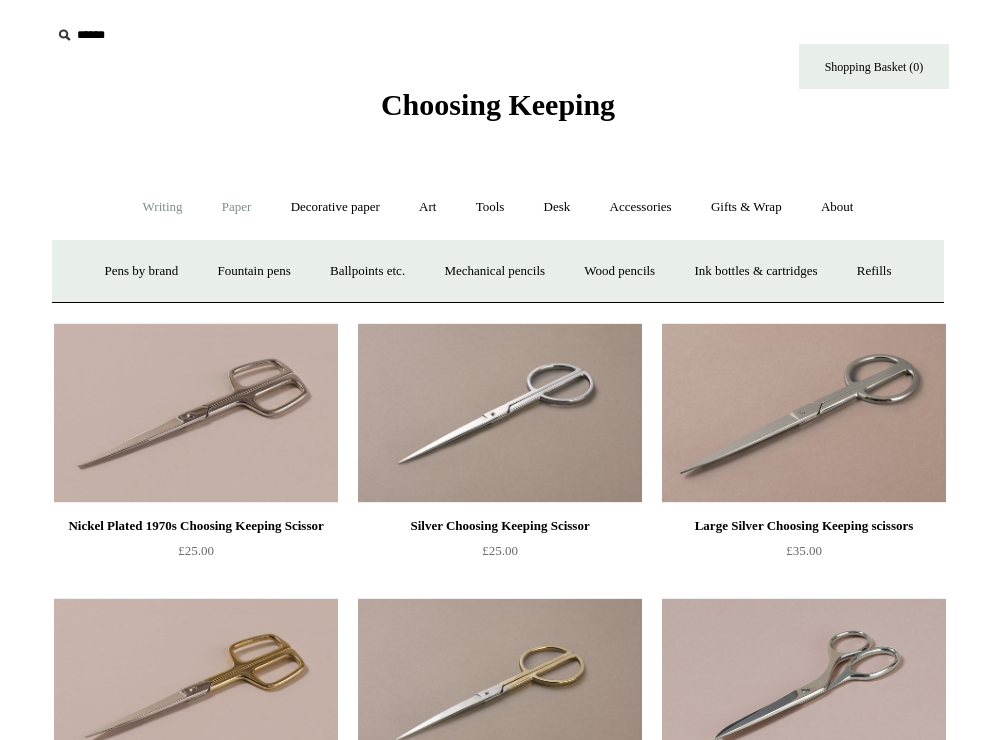 click on "Paper +" at bounding box center (237, 207) 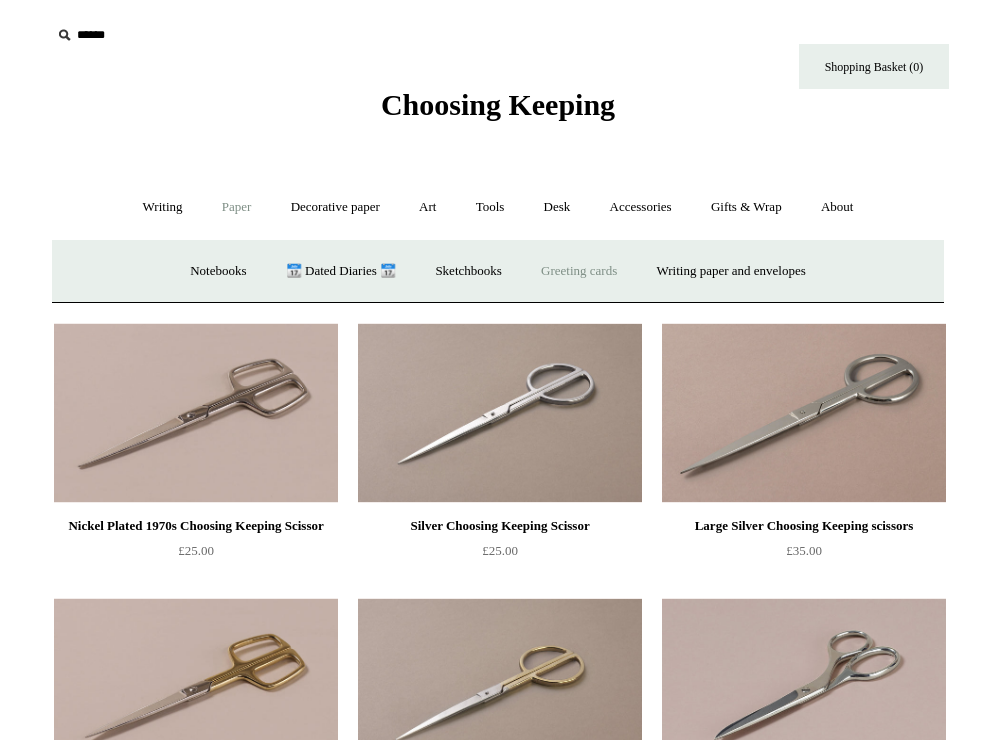 click on "Greeting cards +" at bounding box center [579, 271] 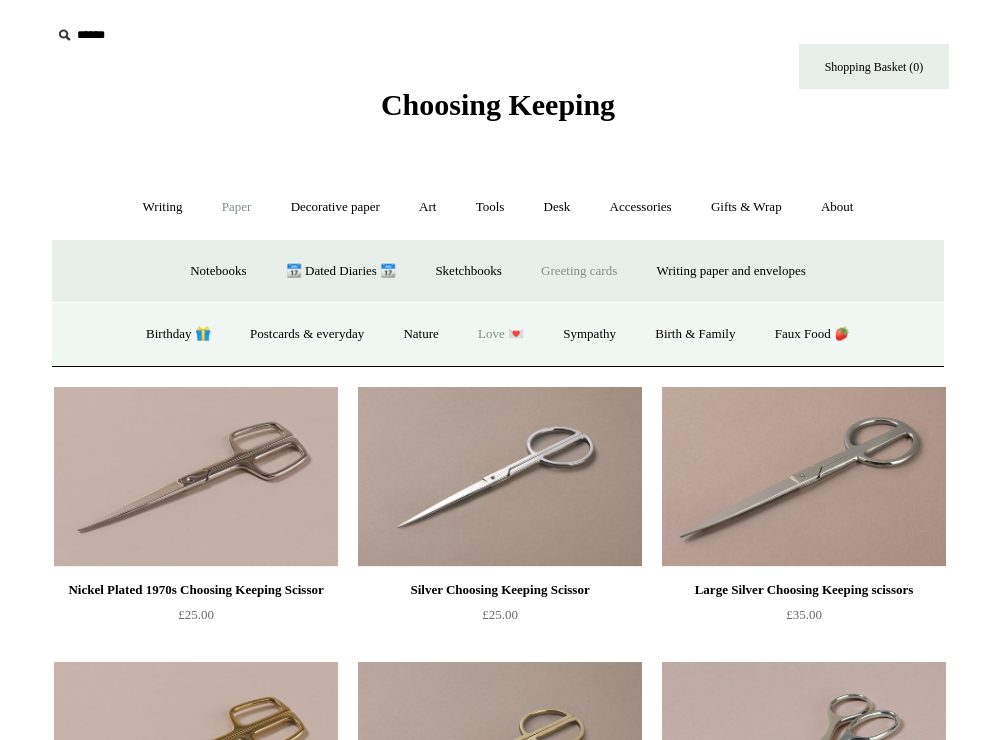 click on "Love 💌" at bounding box center [501, 334] 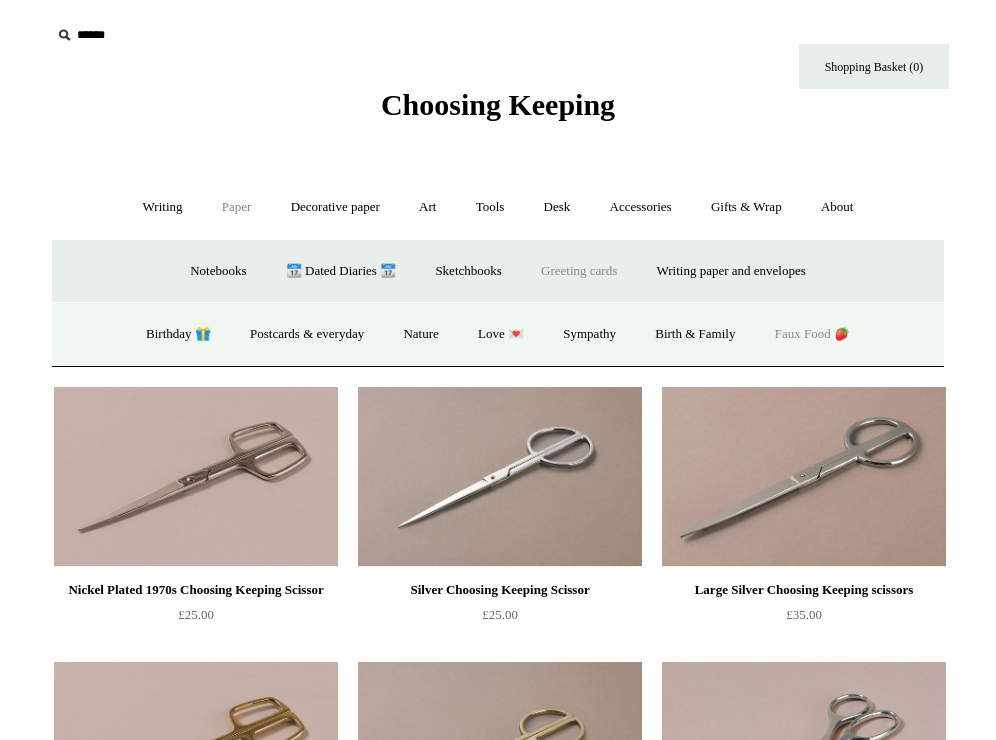 click on "Faux Food 🍓" at bounding box center (812, 334) 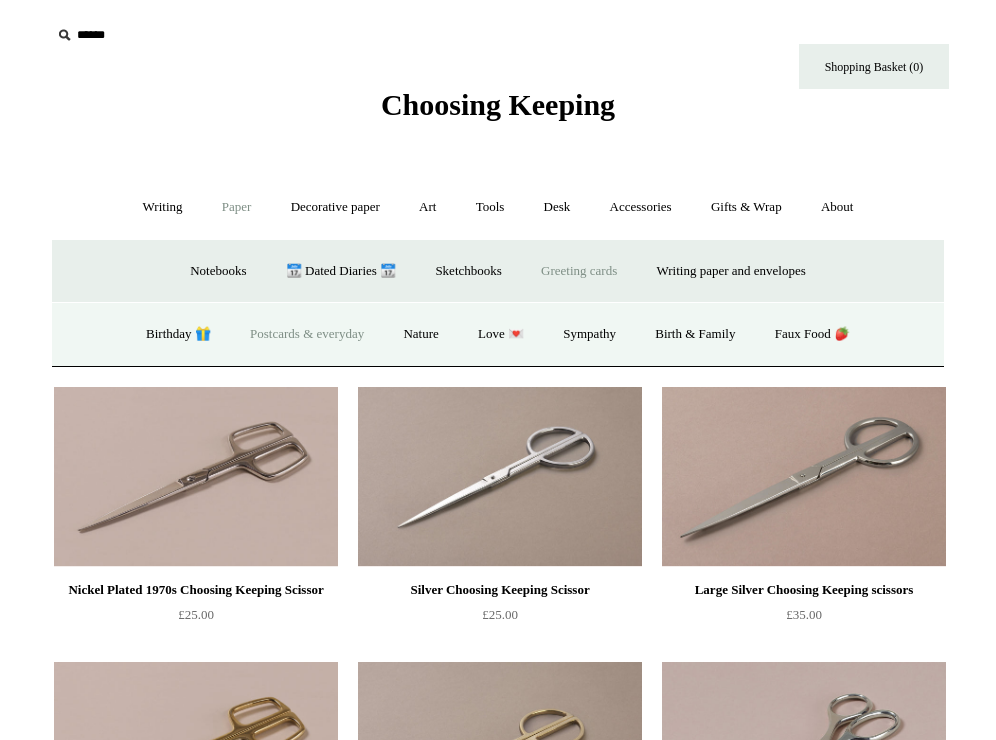 click on "Postcards & everyday" at bounding box center [307, 334] 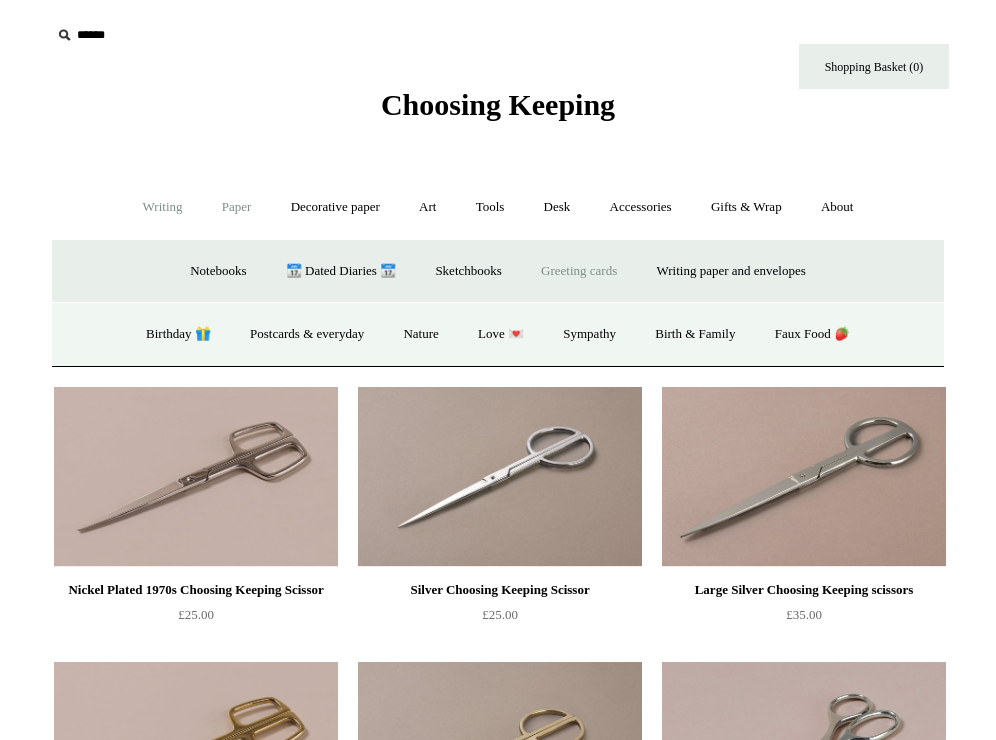 click on "Writing +" at bounding box center (163, 207) 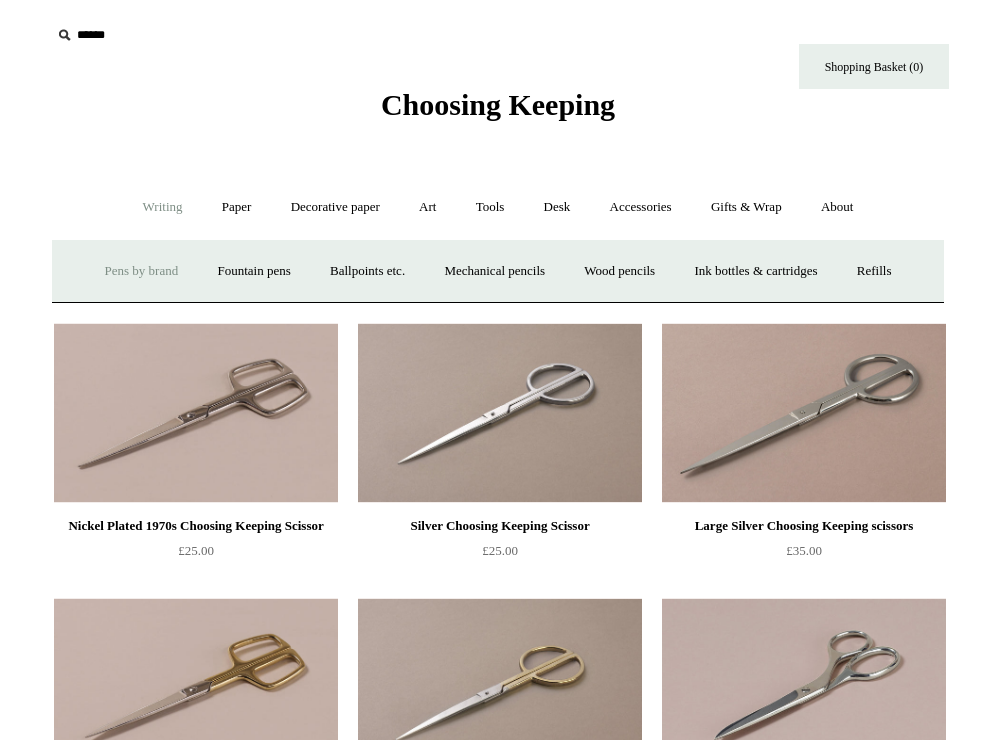 click on "Pens by brand +" at bounding box center (142, 271) 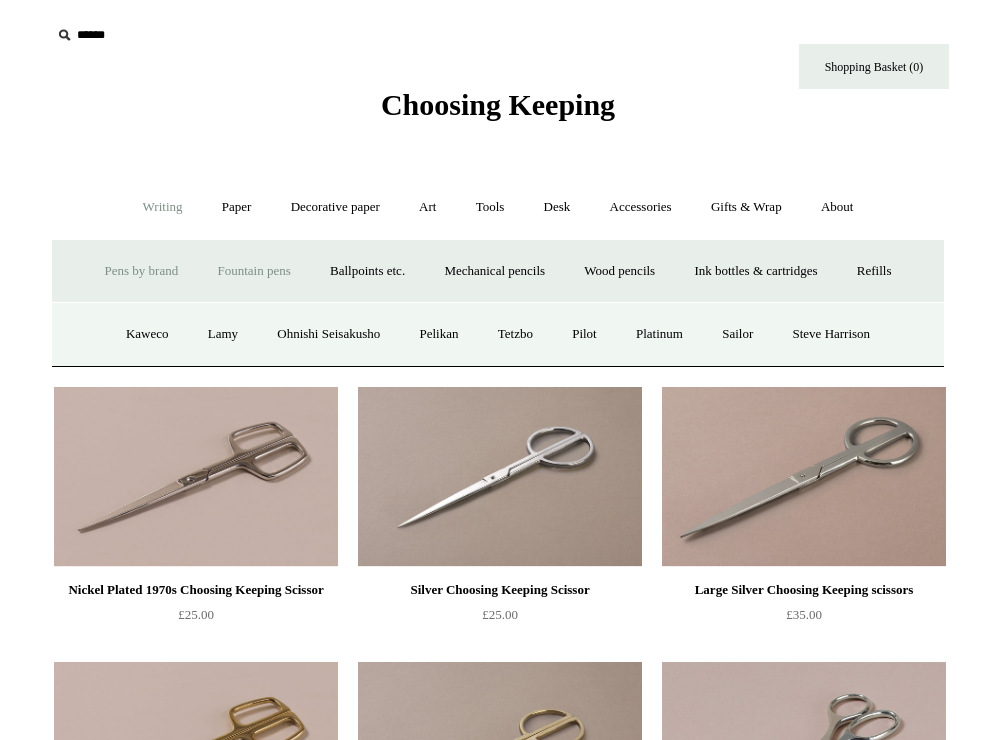 click on "Fountain pens +" at bounding box center (253, 271) 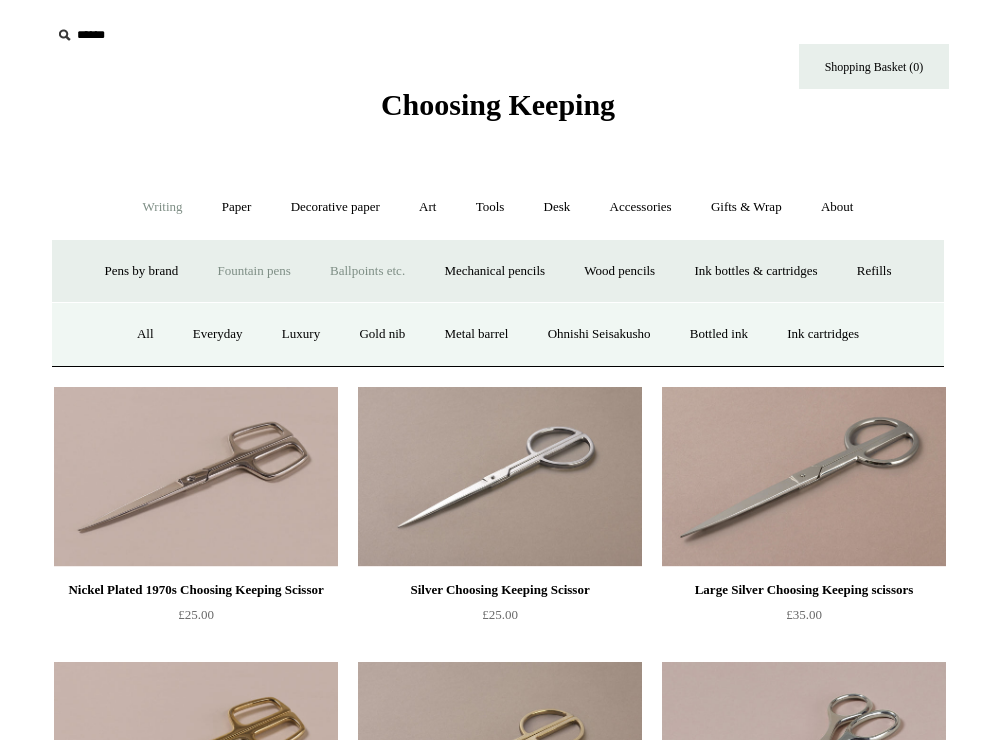 click on "Ballpoints etc. +" at bounding box center (367, 271) 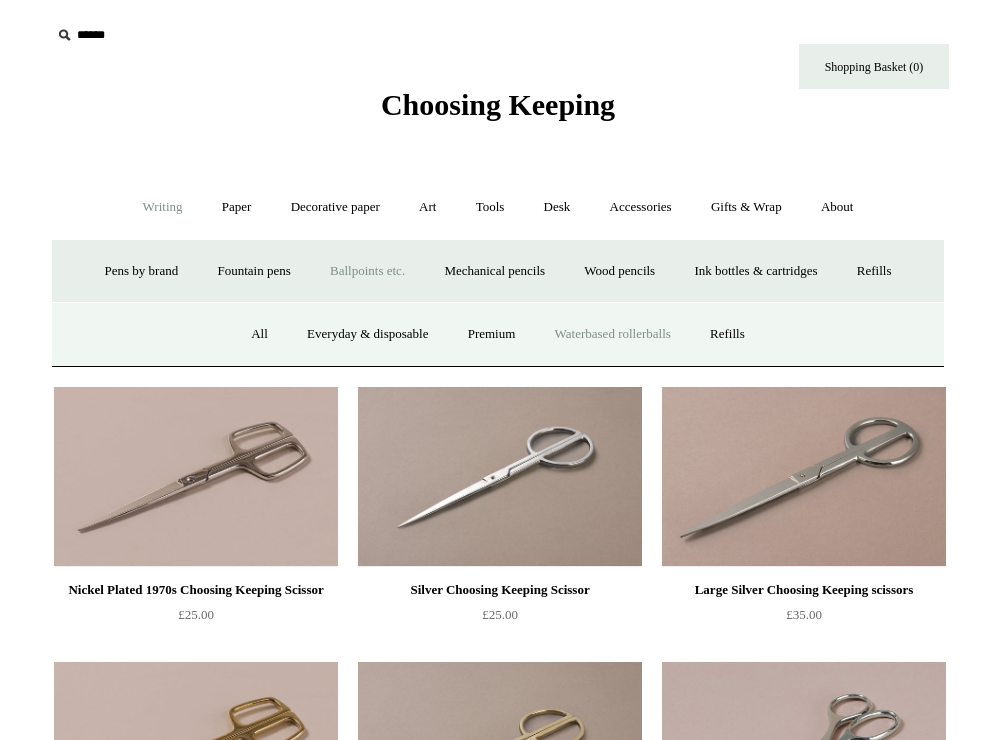 click on "Waterbased rollerballs" at bounding box center (613, 334) 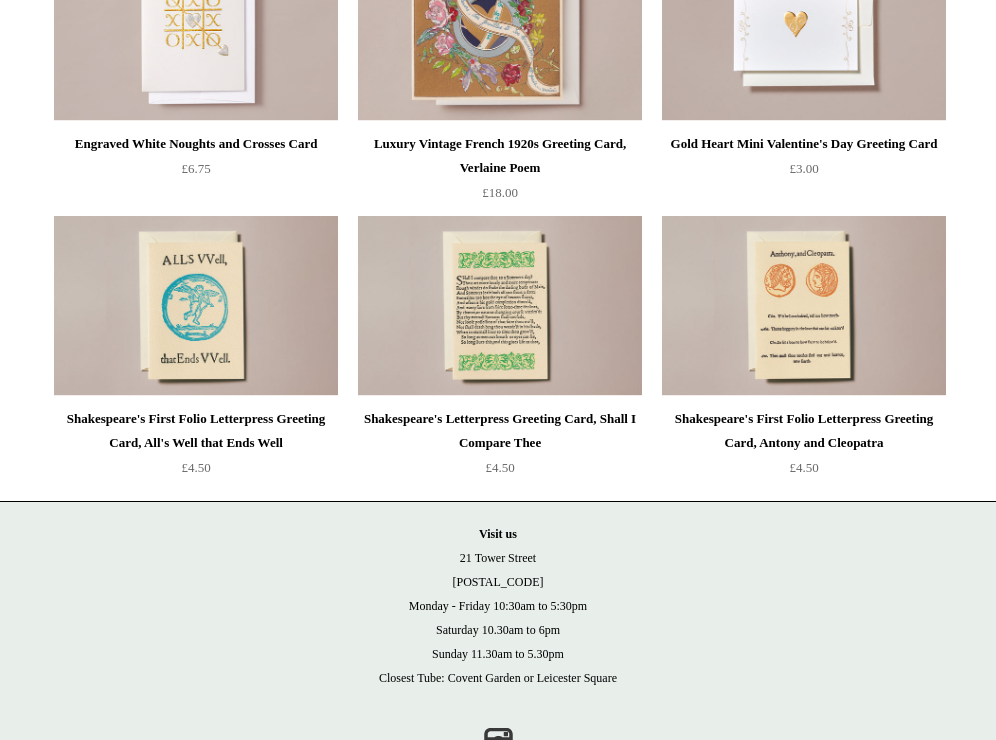 scroll, scrollTop: 1493, scrollLeft: 0, axis: vertical 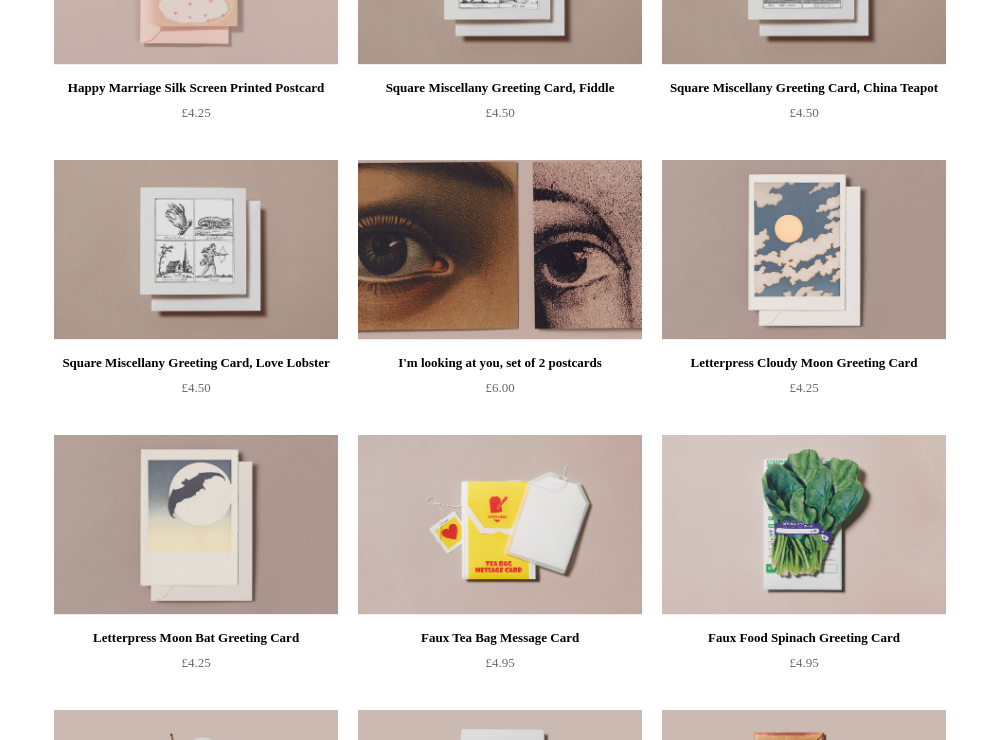 click at bounding box center [500, 250] 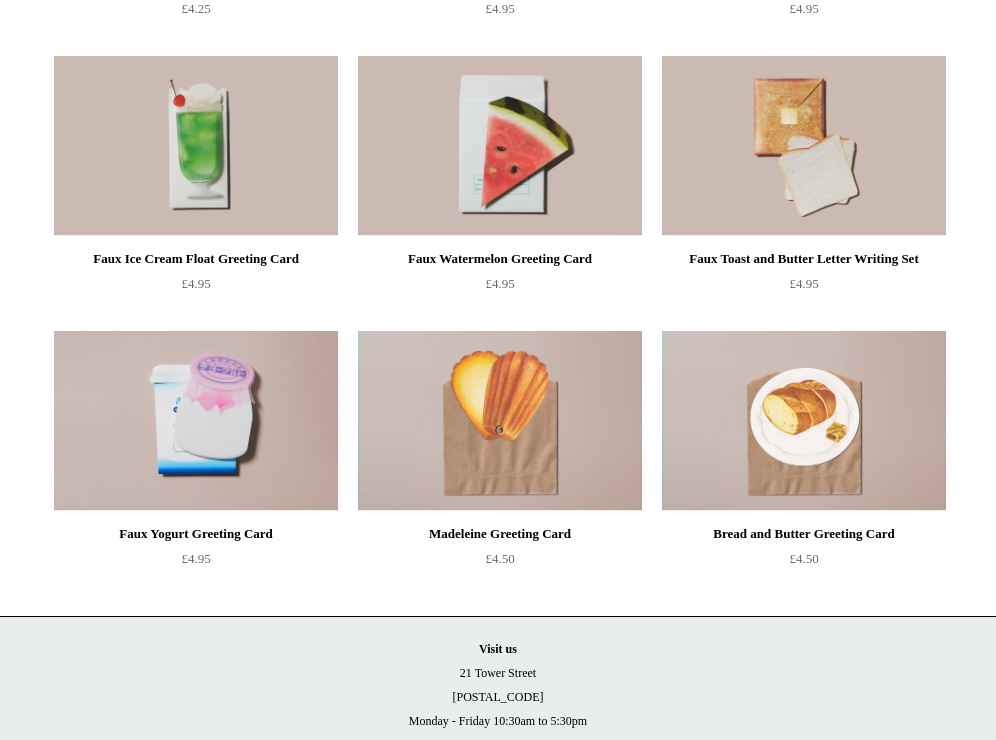 scroll, scrollTop: 1920, scrollLeft: 0, axis: vertical 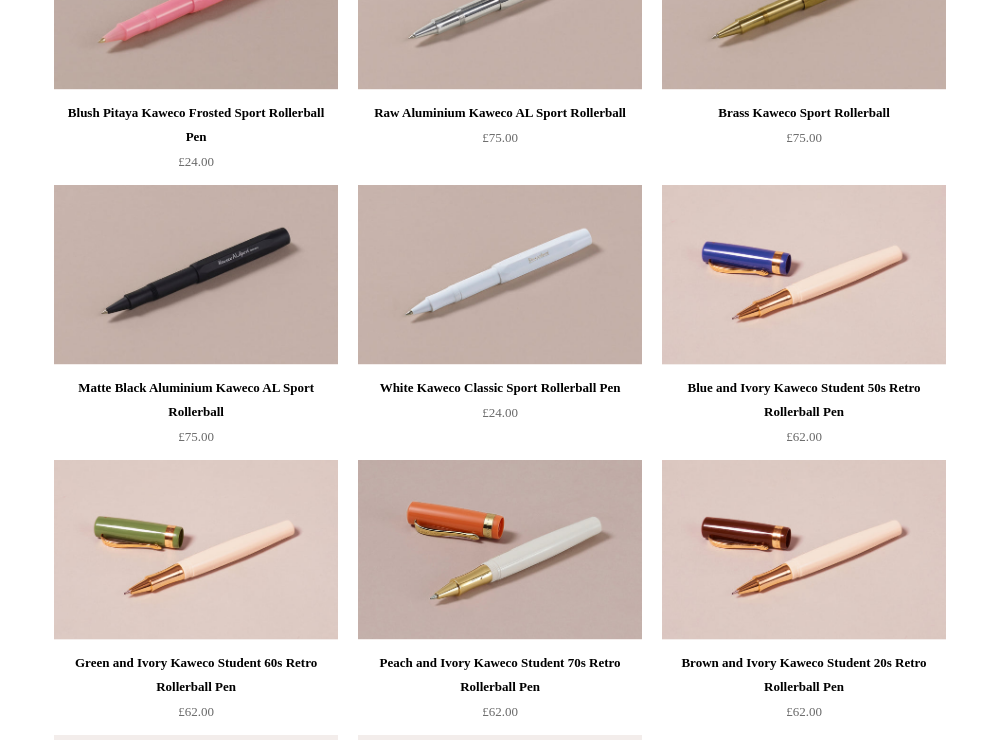 click on "Blush Pitaya Kaweco Frosted Sport Rollerball Pen" at bounding box center [196, 125] 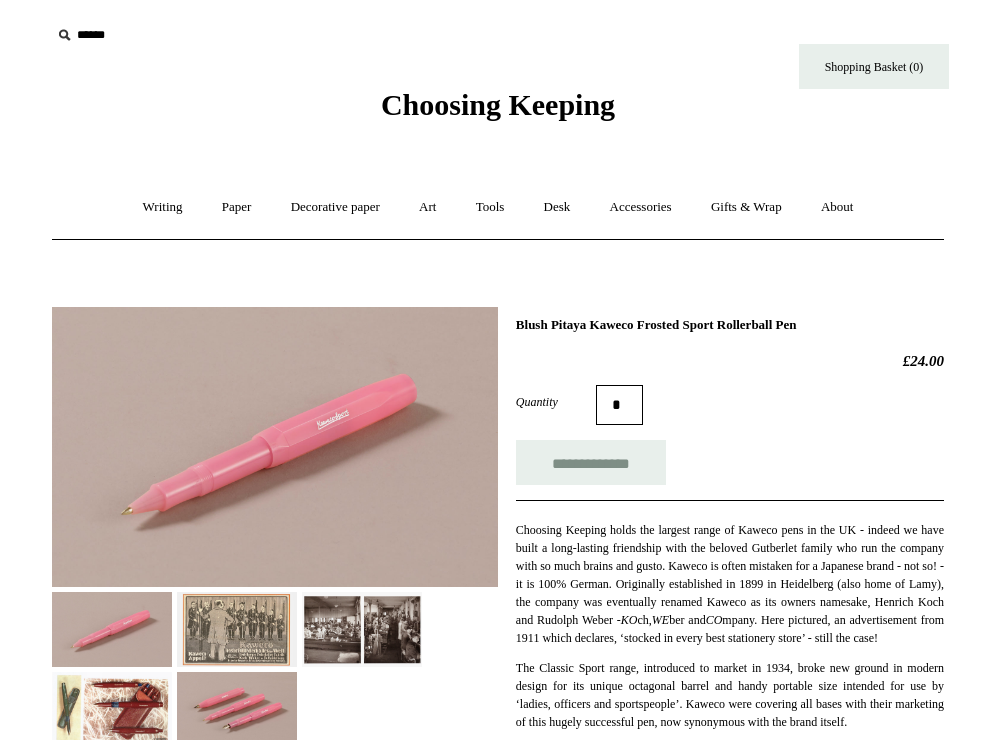 scroll, scrollTop: 0, scrollLeft: 0, axis: both 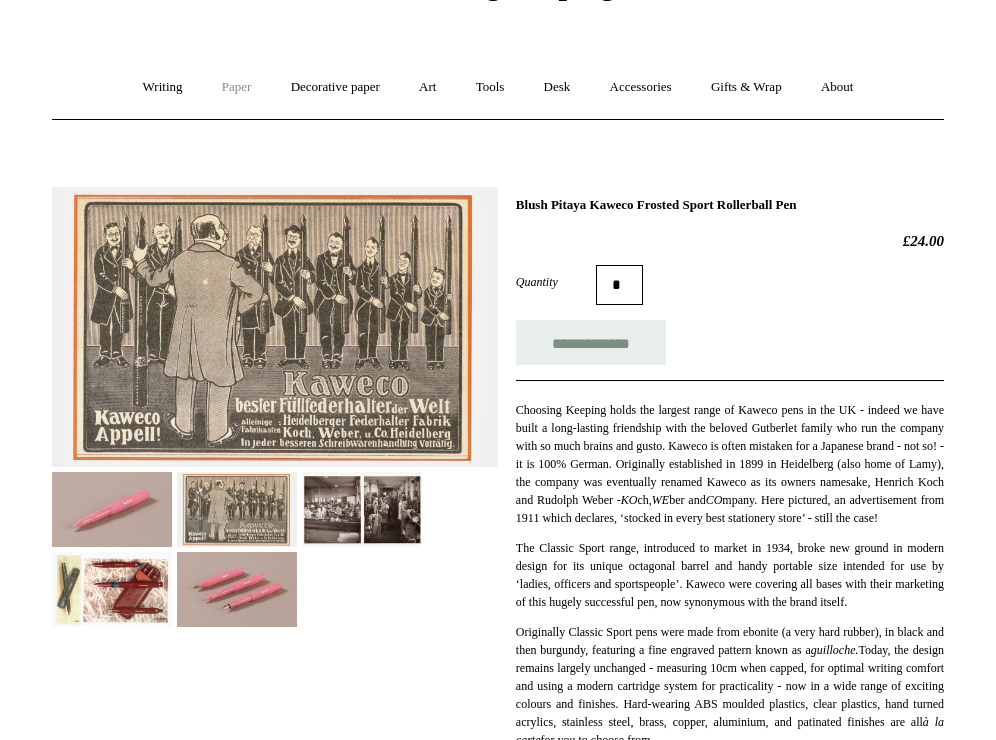 click on "Paper +" at bounding box center (237, 87) 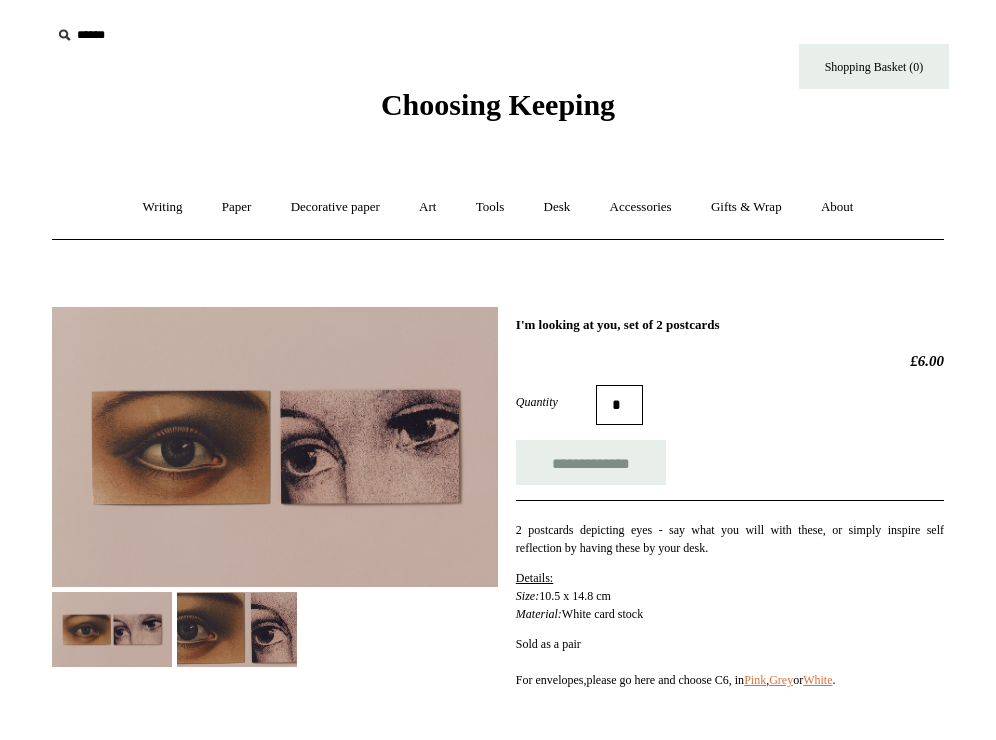 scroll, scrollTop: 0, scrollLeft: 0, axis: both 